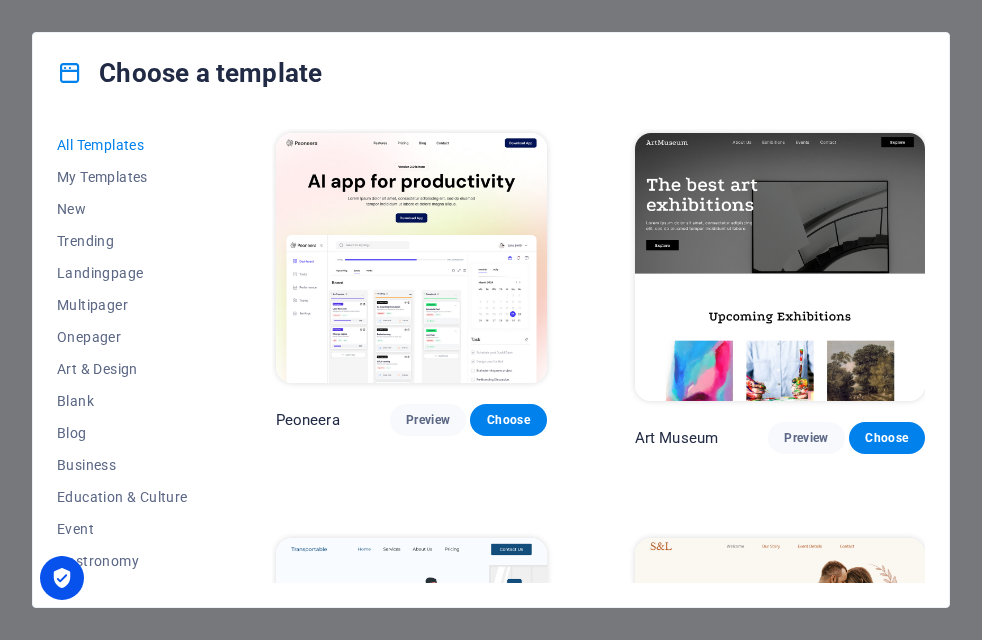 scroll, scrollTop: 0, scrollLeft: 0, axis: both 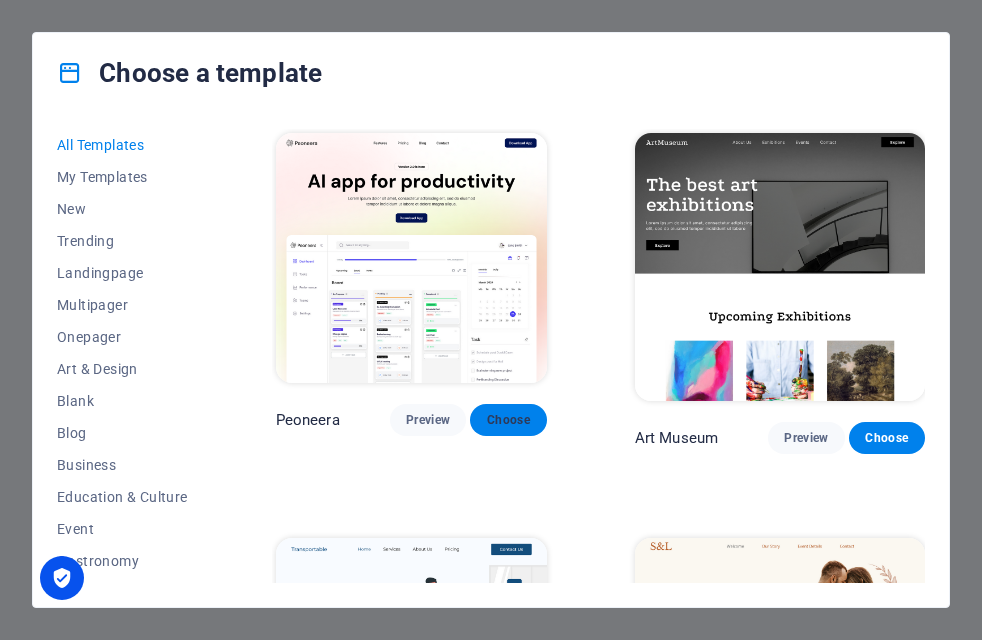 click on "Choose" at bounding box center [508, 420] 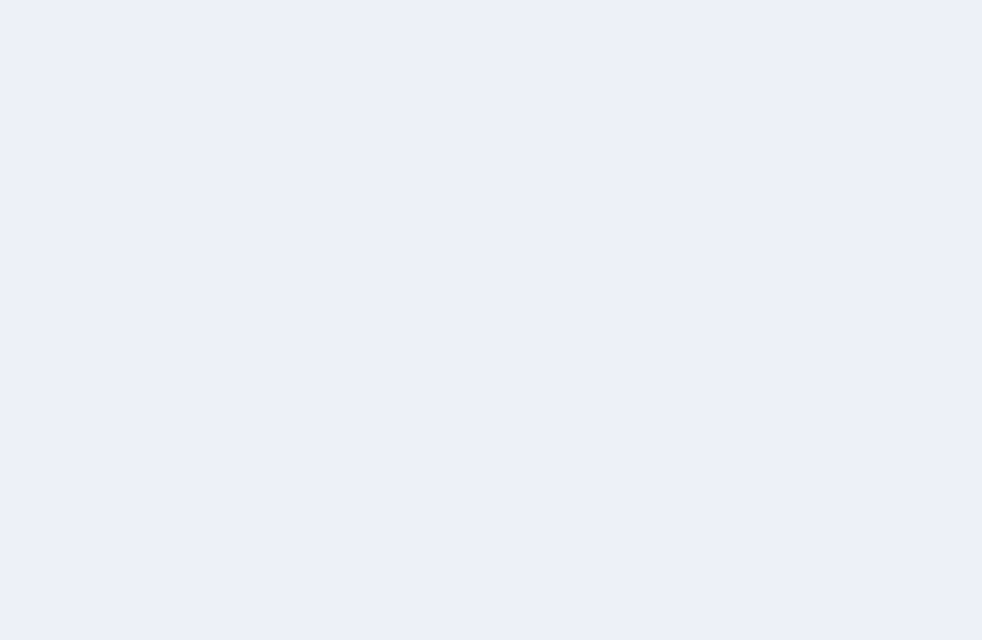 scroll, scrollTop: 0, scrollLeft: 0, axis: both 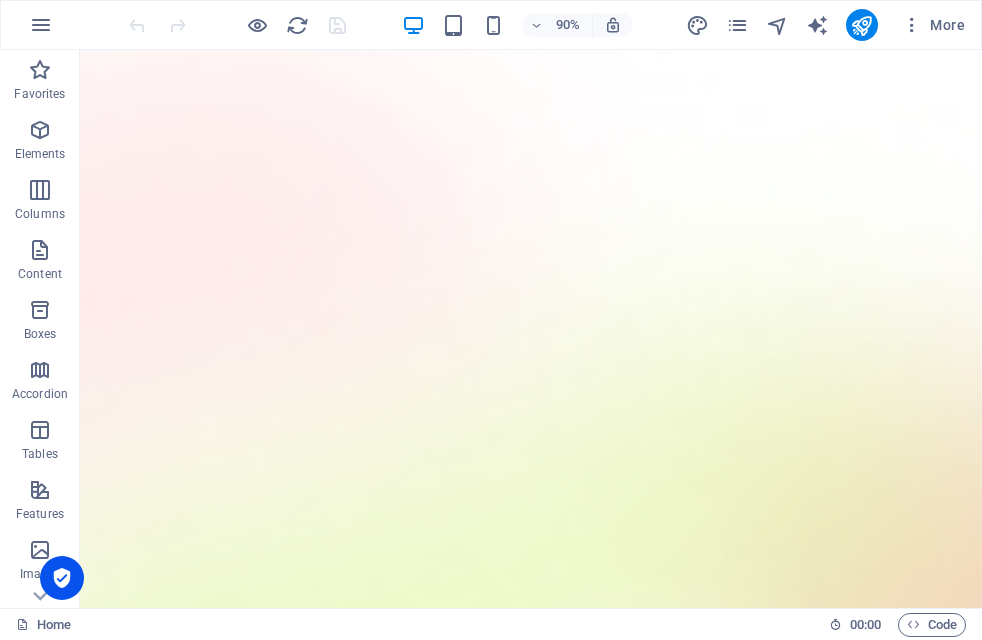 drag, startPoint x: 1073, startPoint y: 107, endPoint x: 1054, endPoint y: 94, distance: 23.021729 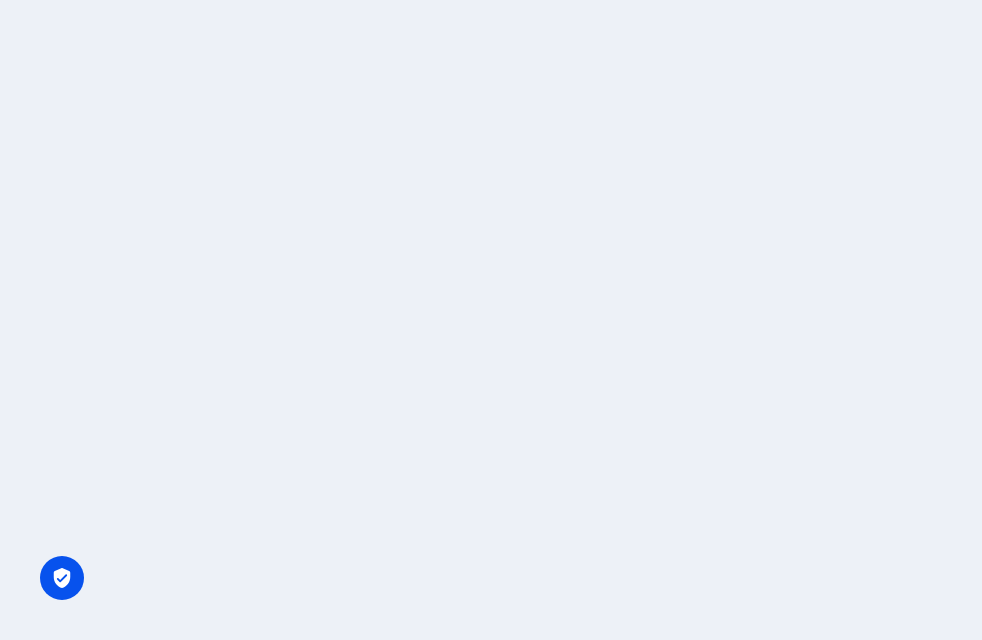 scroll, scrollTop: 0, scrollLeft: 0, axis: both 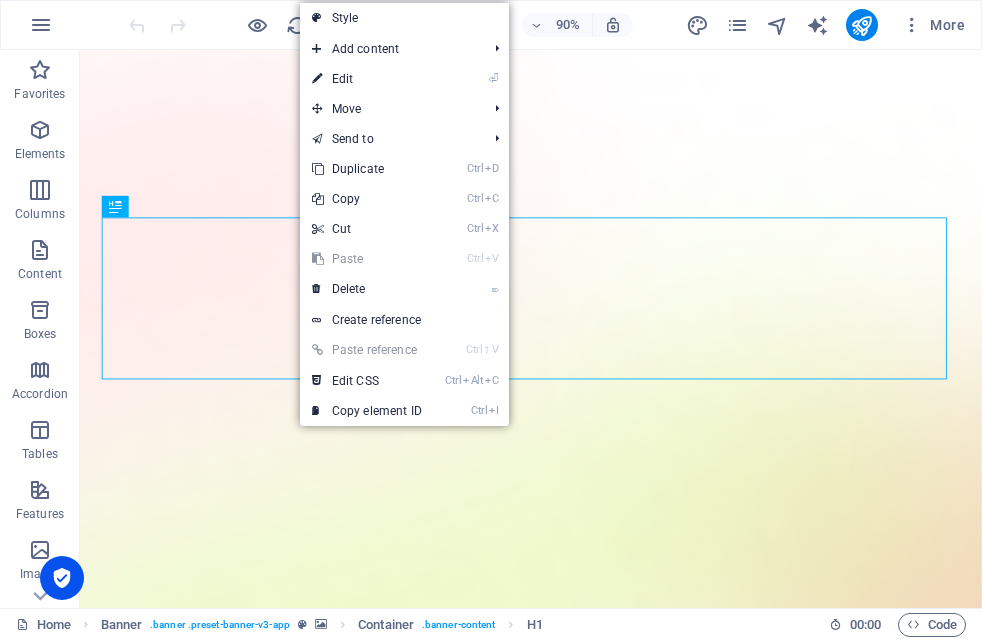 click on "Ctrl V  Paste" at bounding box center (367, 259) 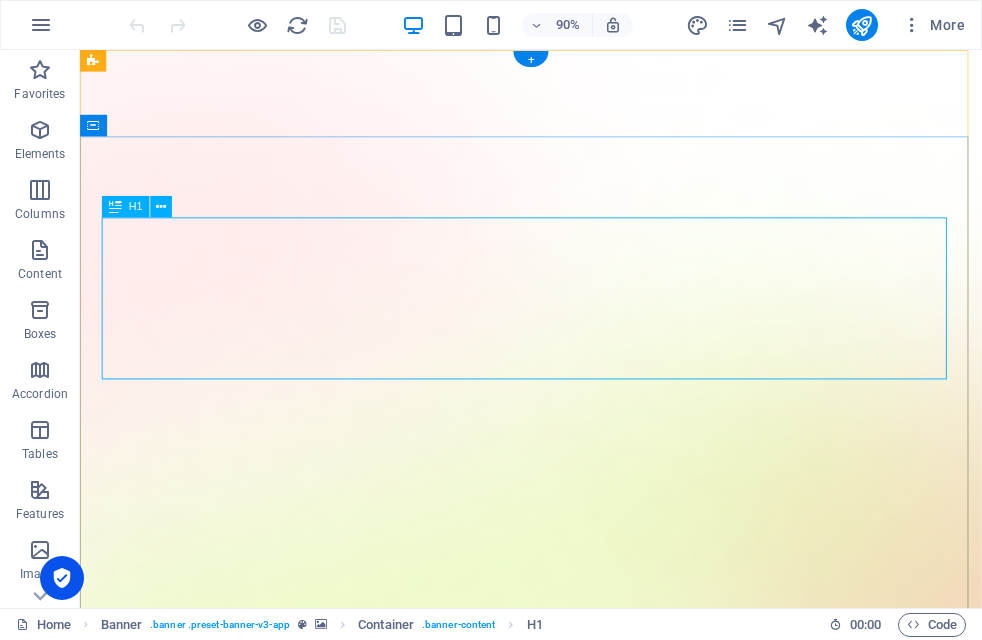 click on "AI app for productivity" at bounding box center (581, 1757) 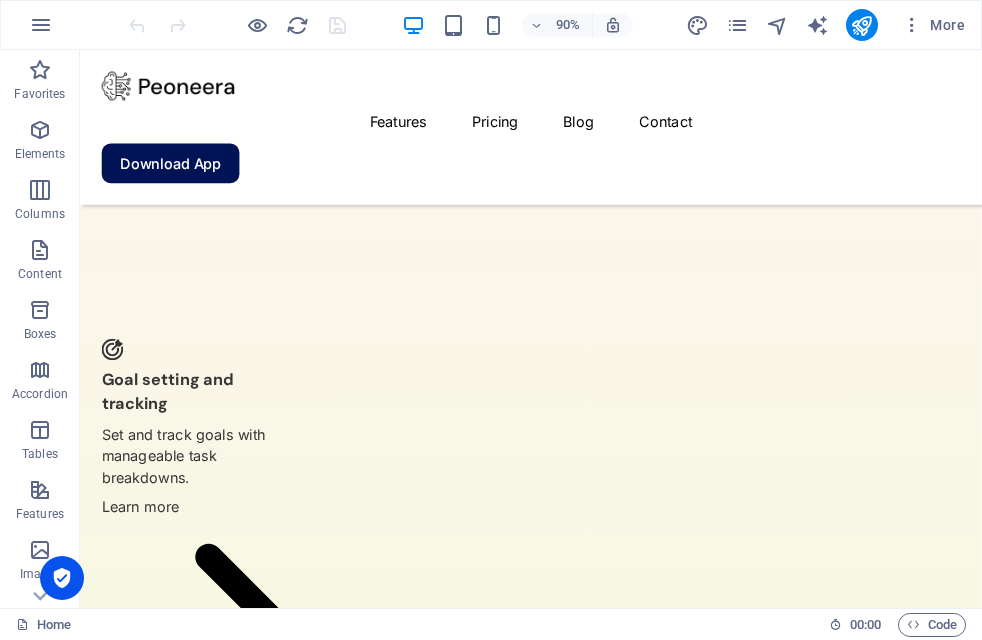 scroll, scrollTop: 0, scrollLeft: 0, axis: both 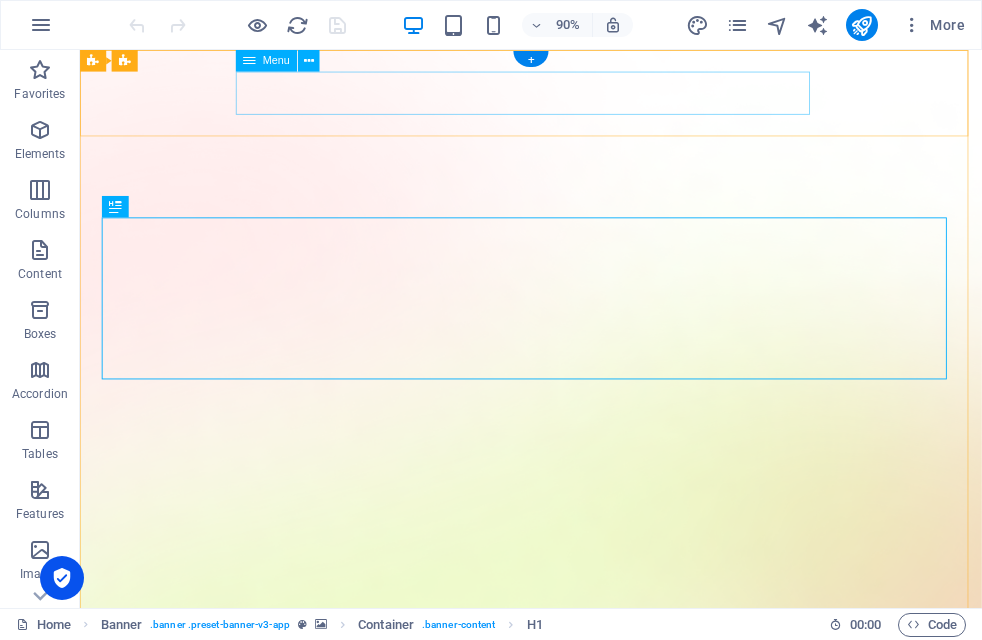 click on "Features Pricing Blog Contact" at bounding box center [581, 1485] 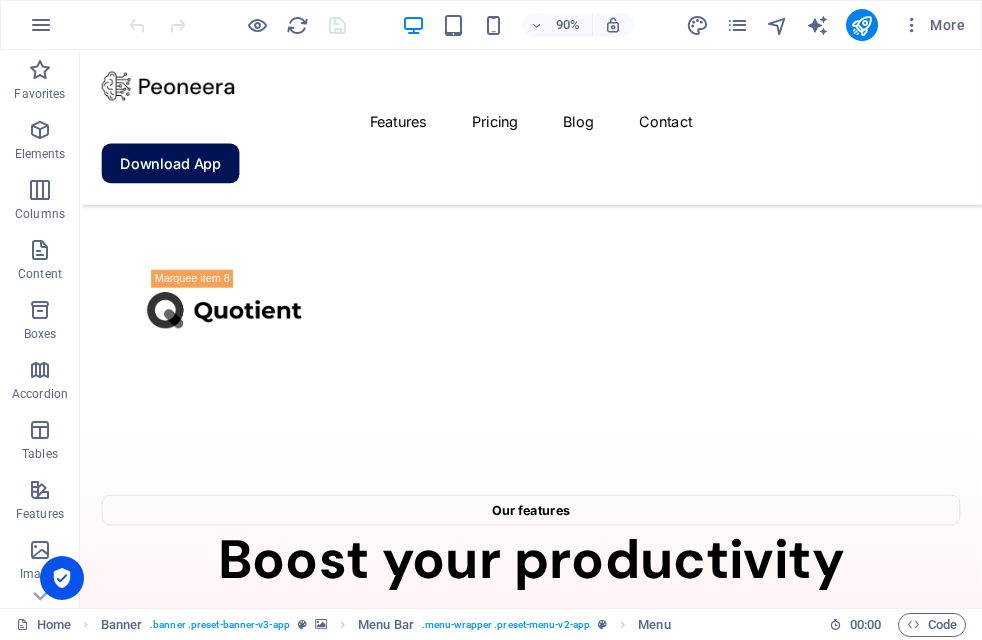 scroll, scrollTop: 0, scrollLeft: 0, axis: both 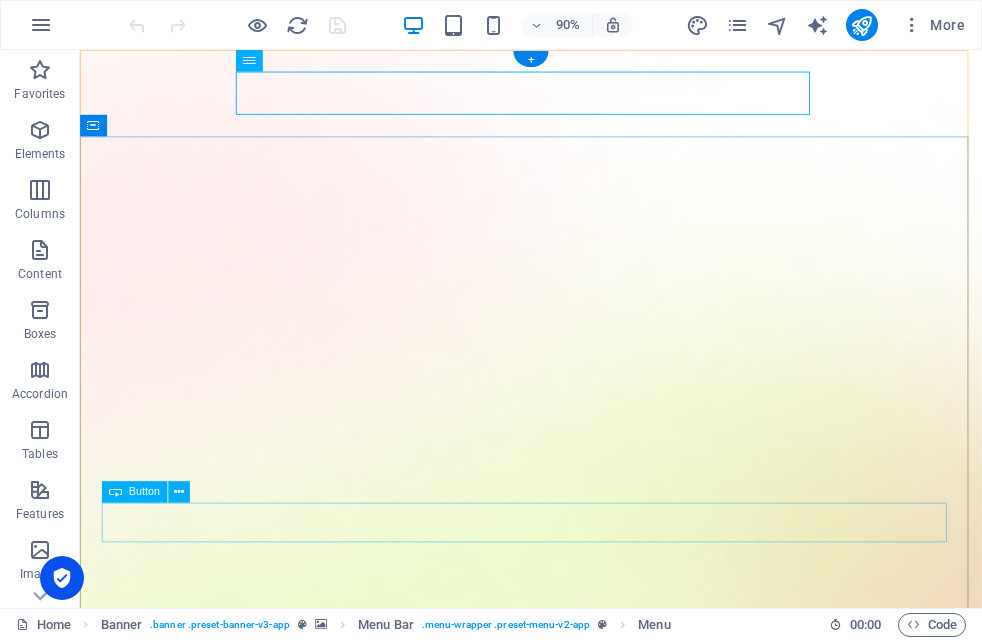 click on "Download App" at bounding box center [581, 1979] 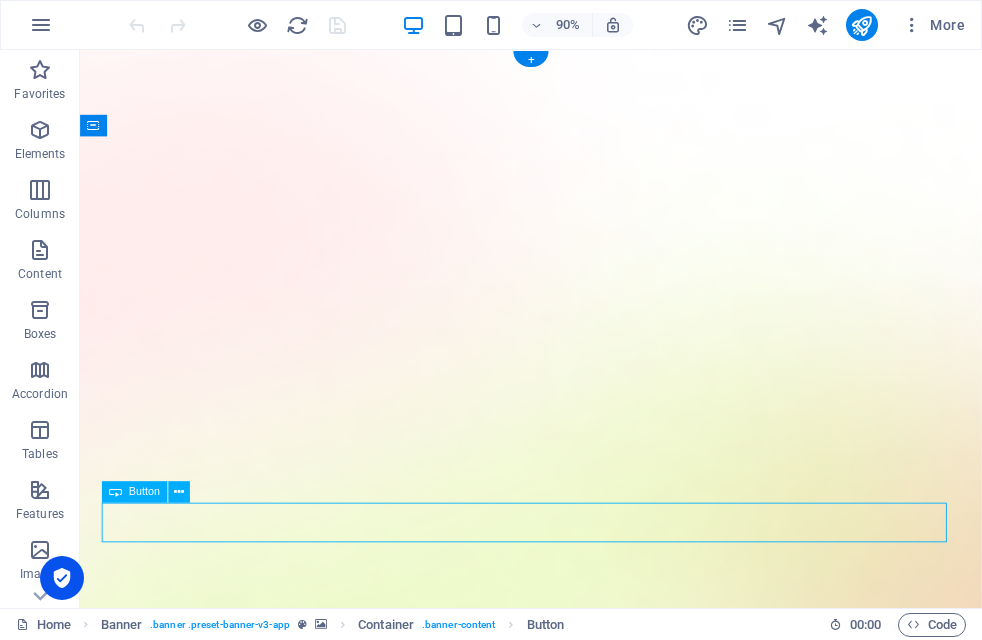 drag, startPoint x: 563, startPoint y: 574, endPoint x: 561, endPoint y: 584, distance: 10.198039 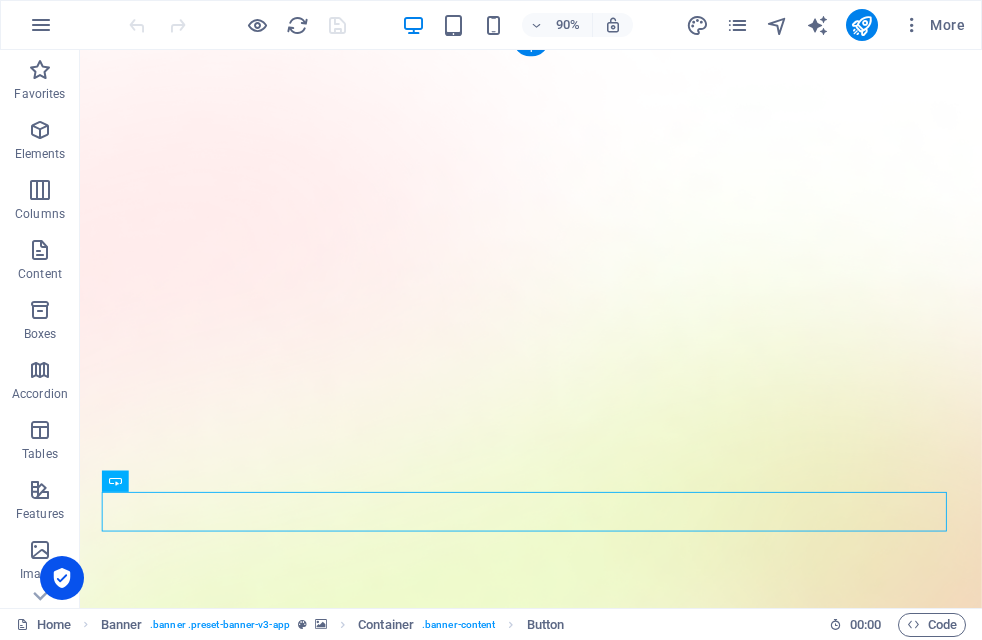 scroll, scrollTop: 12, scrollLeft: 0, axis: vertical 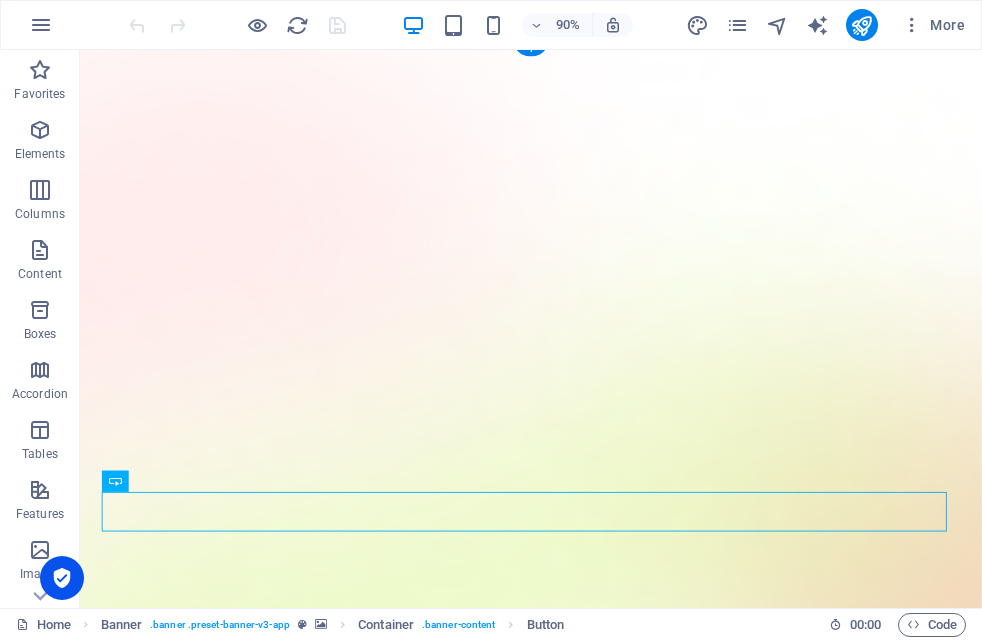 click at bounding box center [581, 2019] 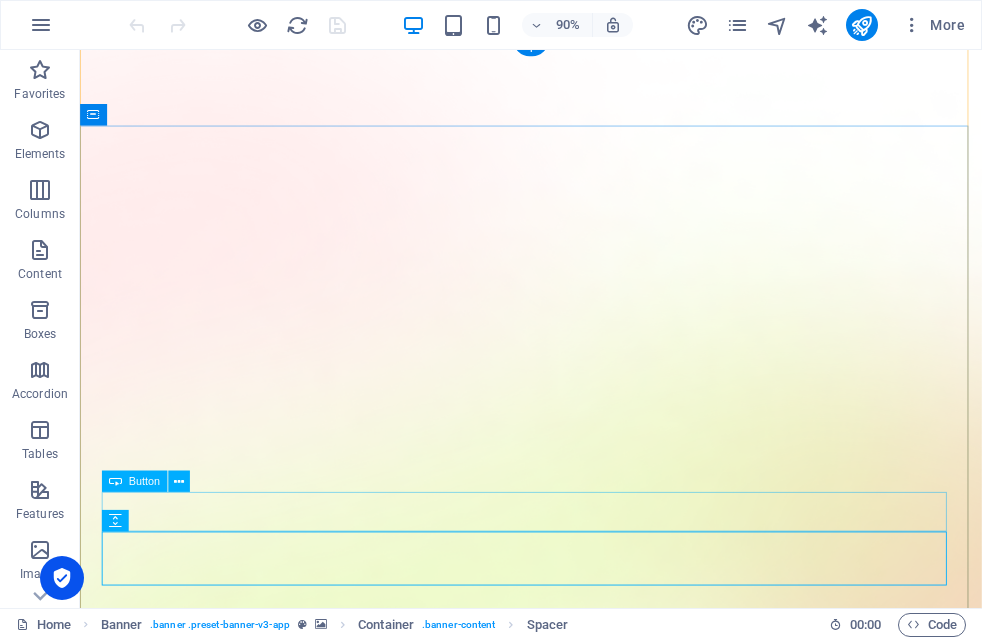 click on "Download App" at bounding box center [581, 1967] 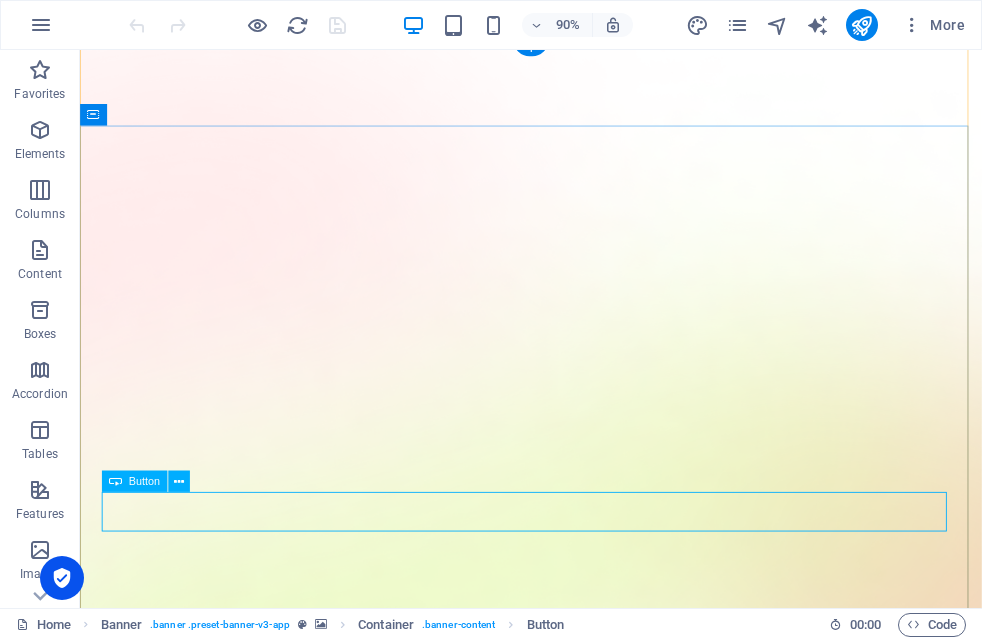 click on "Download App" at bounding box center (581, 1967) 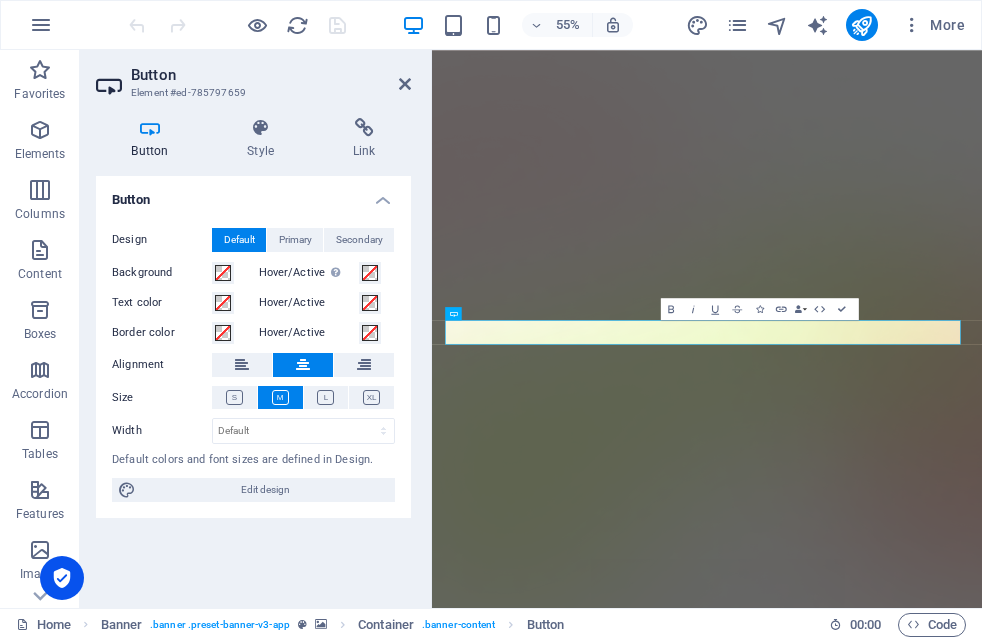 click on "Button Design Default Primary Secondary Background Hover/Active Switch to preview mode to test the active/hover state Text color Hover/Active Border color Hover/Active Alignment Size Width Default px rem % em vh vw Default colors and font sizes are defined in Design. Edit design" at bounding box center (253, 384) 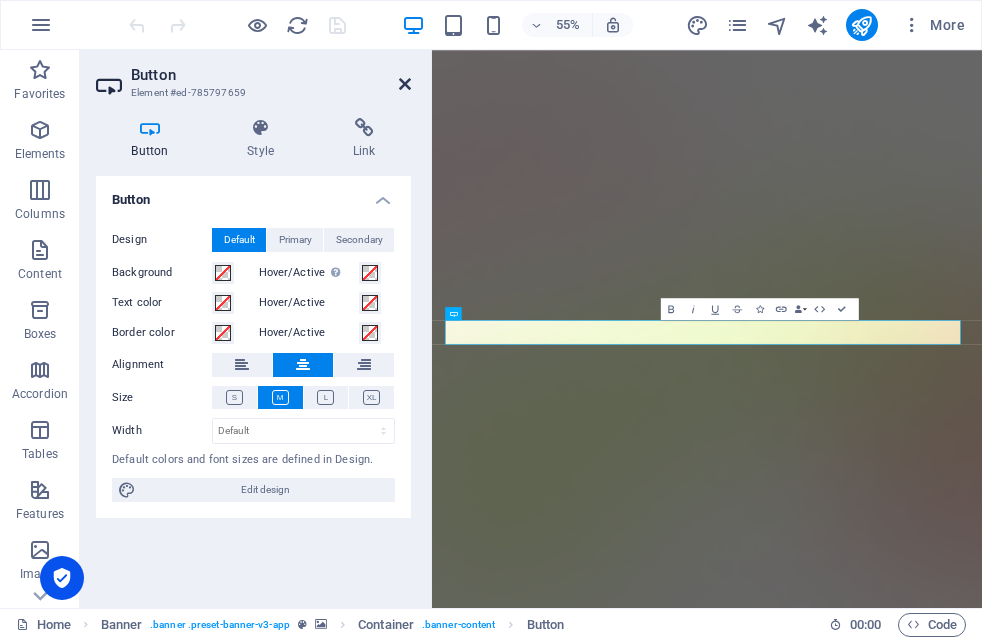 click at bounding box center (405, 84) 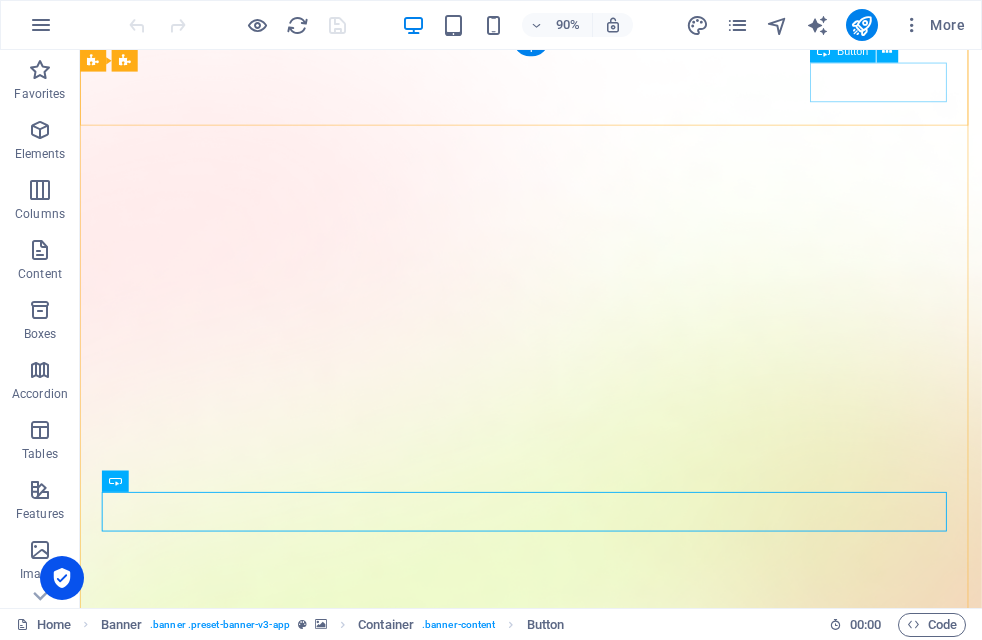 click on "Download App" at bounding box center [581, 1519] 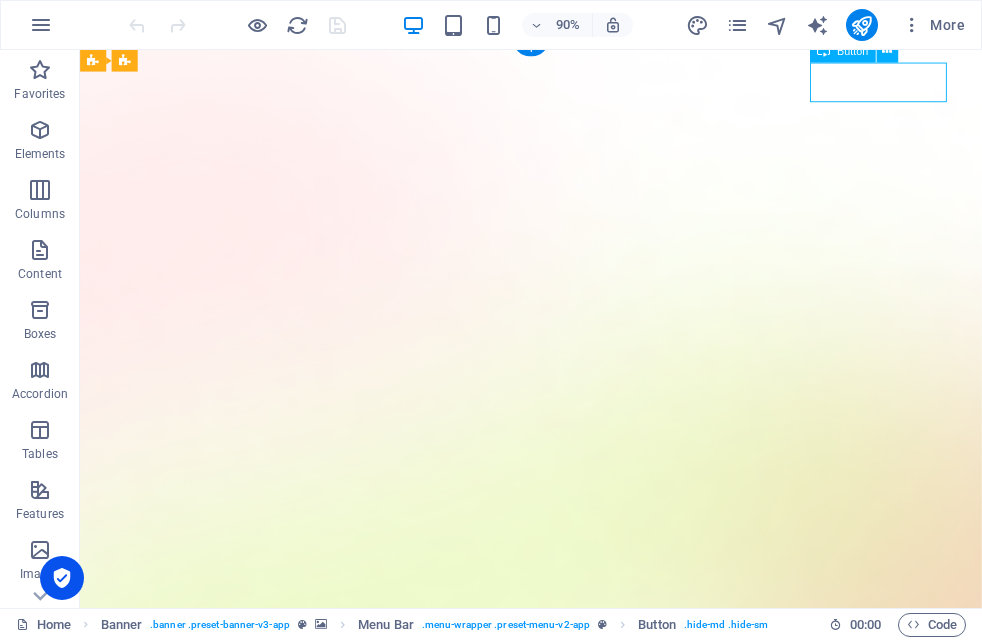 click on "Download App" at bounding box center (581, 1519) 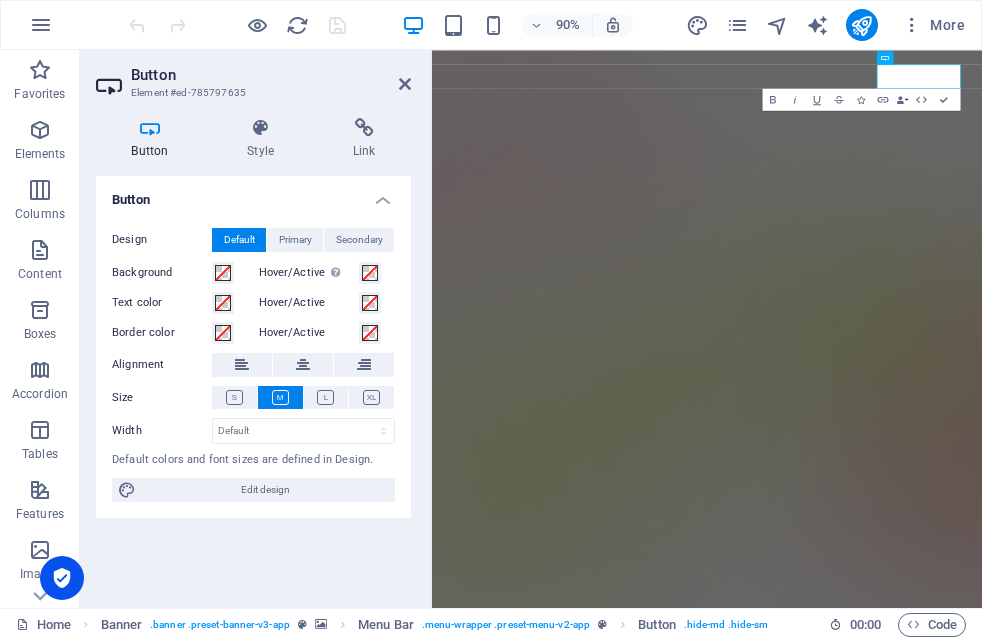 scroll, scrollTop: 0, scrollLeft: 0, axis: both 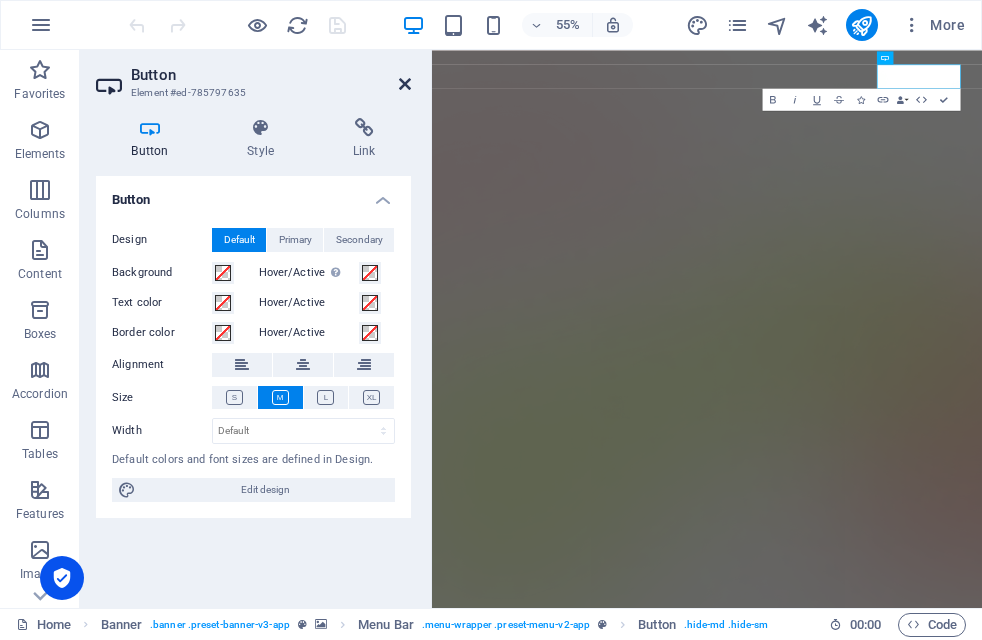 click on "Button Element #ed-785797635" at bounding box center [253, 76] 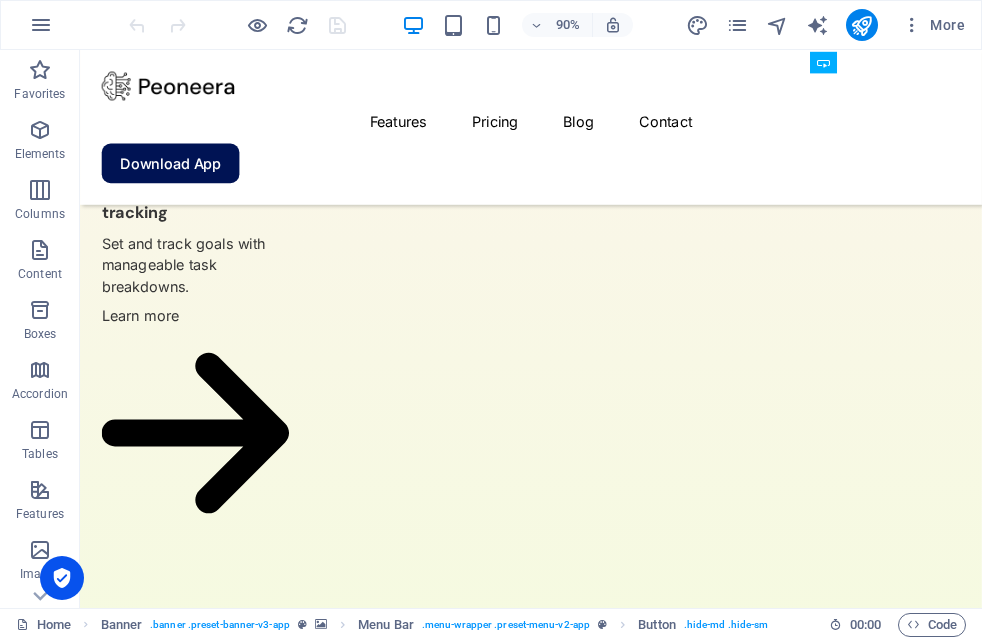 scroll, scrollTop: 4672, scrollLeft: 0, axis: vertical 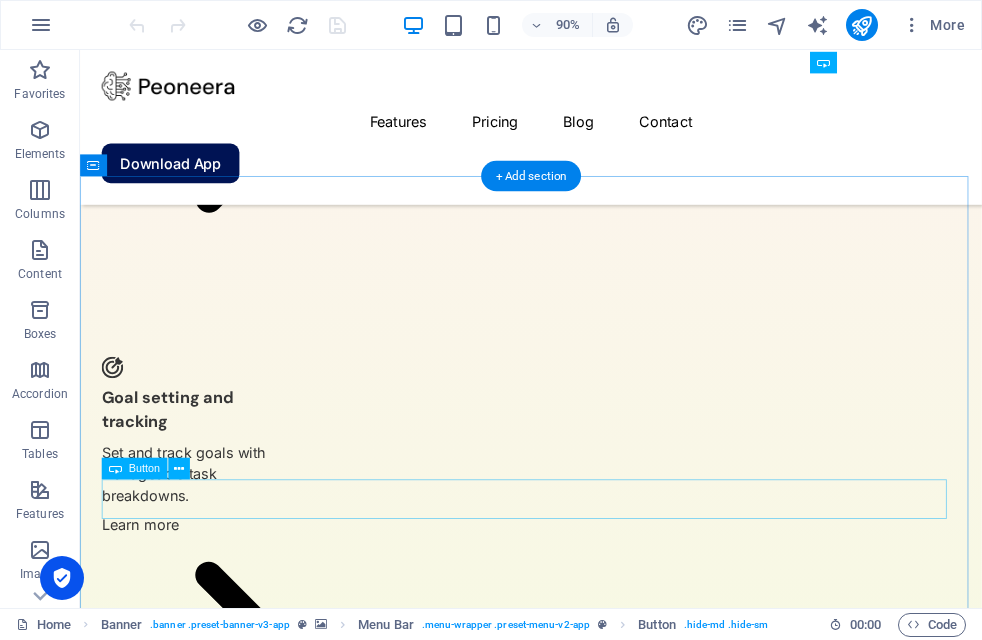 click on "Download App" at bounding box center (581, 28828) 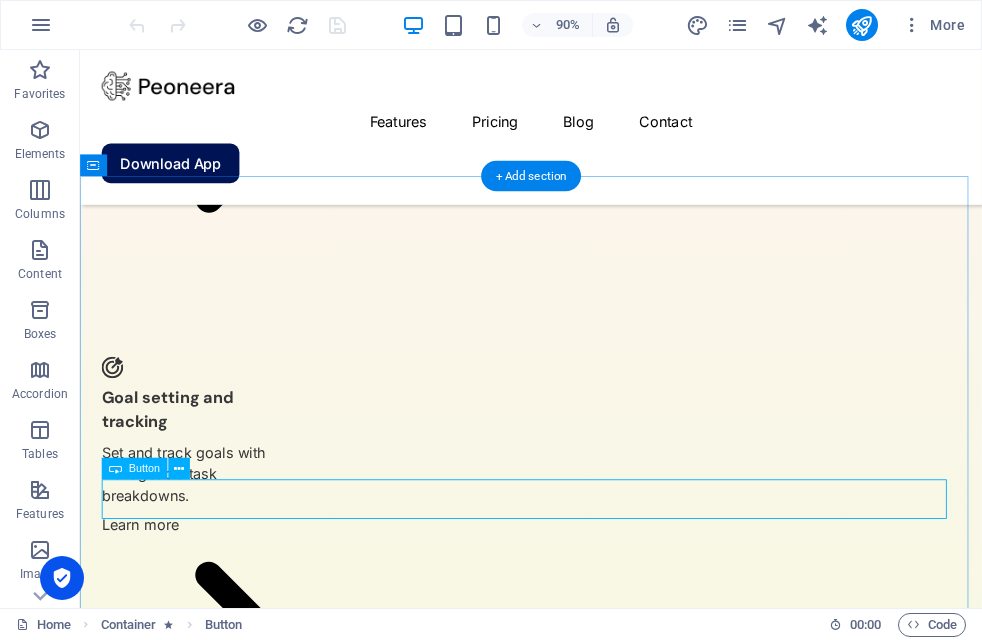 click on "Download App" at bounding box center (581, 28828) 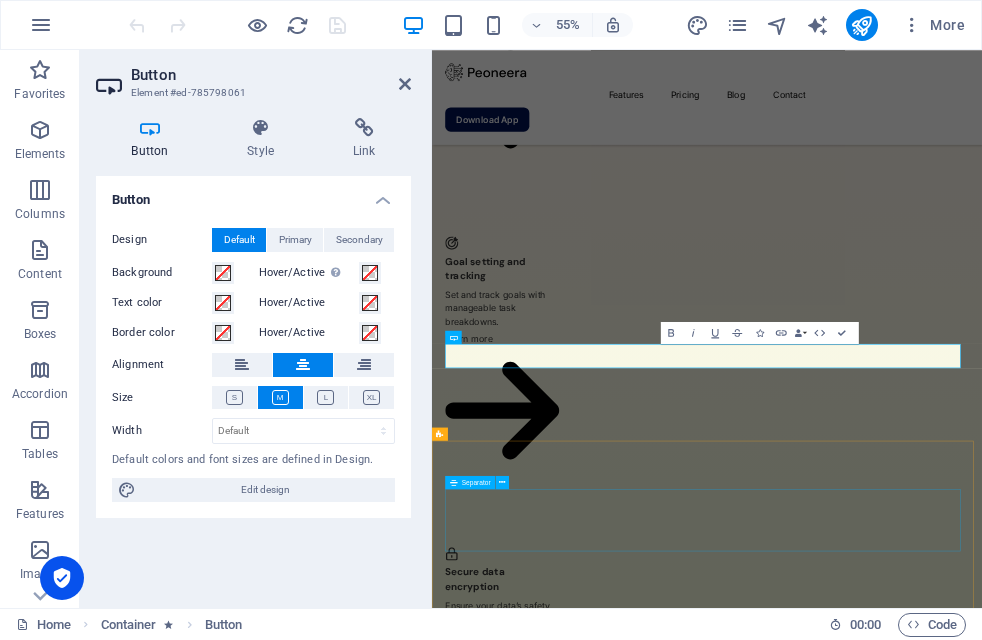 scroll, scrollTop: 4614, scrollLeft: 0, axis: vertical 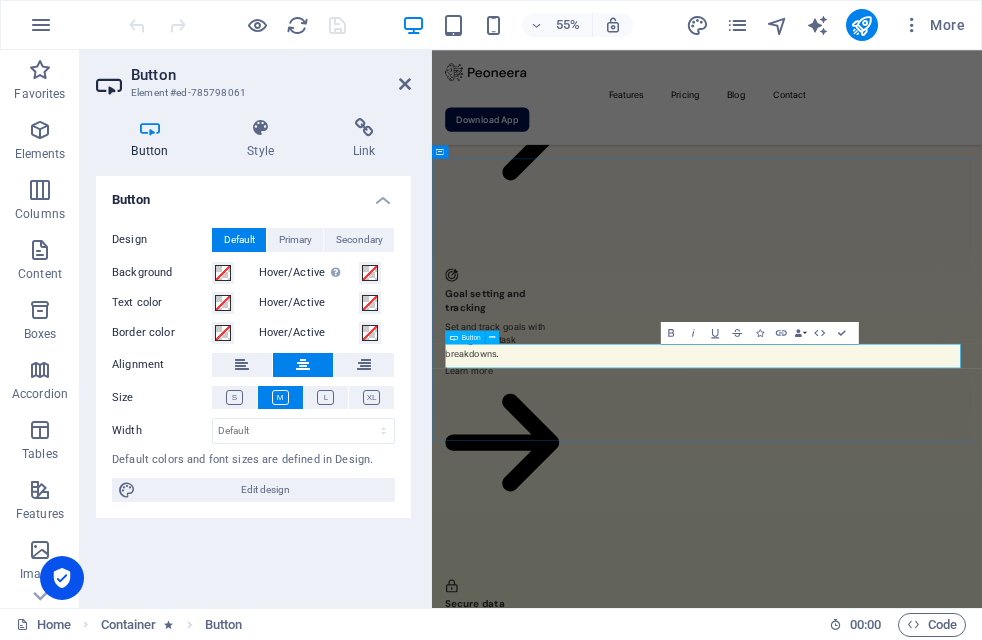 click on "Download App" at bounding box center (932, 28831) 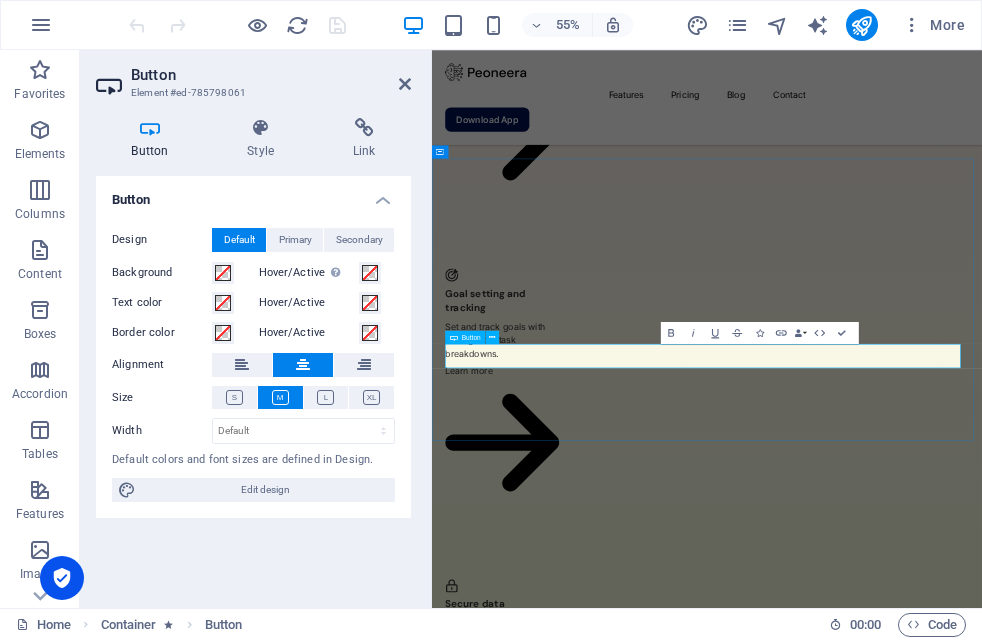 click on "Download App" at bounding box center (932, 28831) 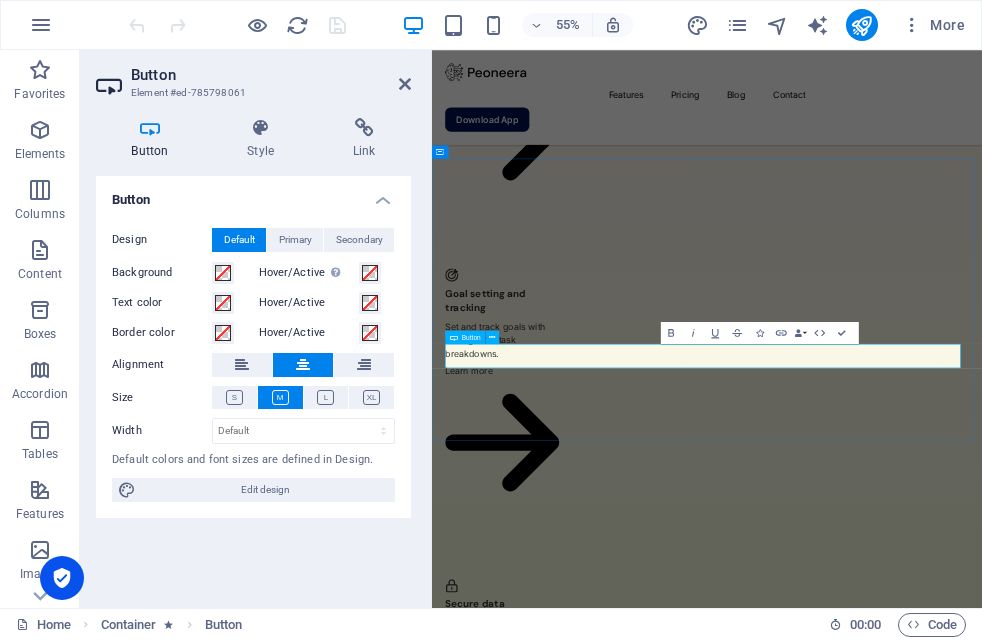 click on "Download App" at bounding box center (932, 28831) 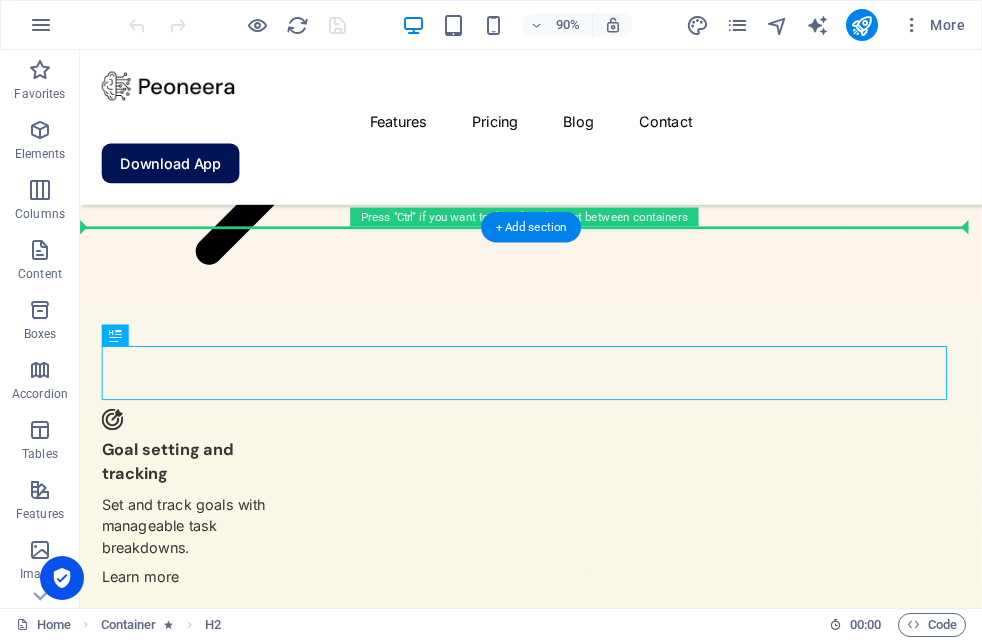 scroll, scrollTop: 4615, scrollLeft: 0, axis: vertical 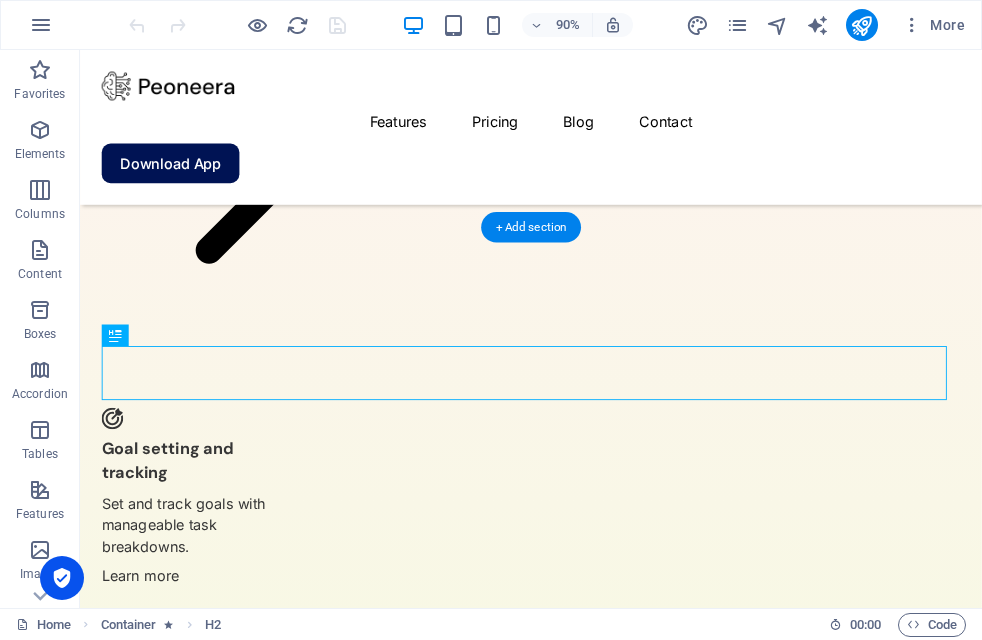 drag, startPoint x: 887, startPoint y: 417, endPoint x: 954, endPoint y: 436, distance: 69.641945 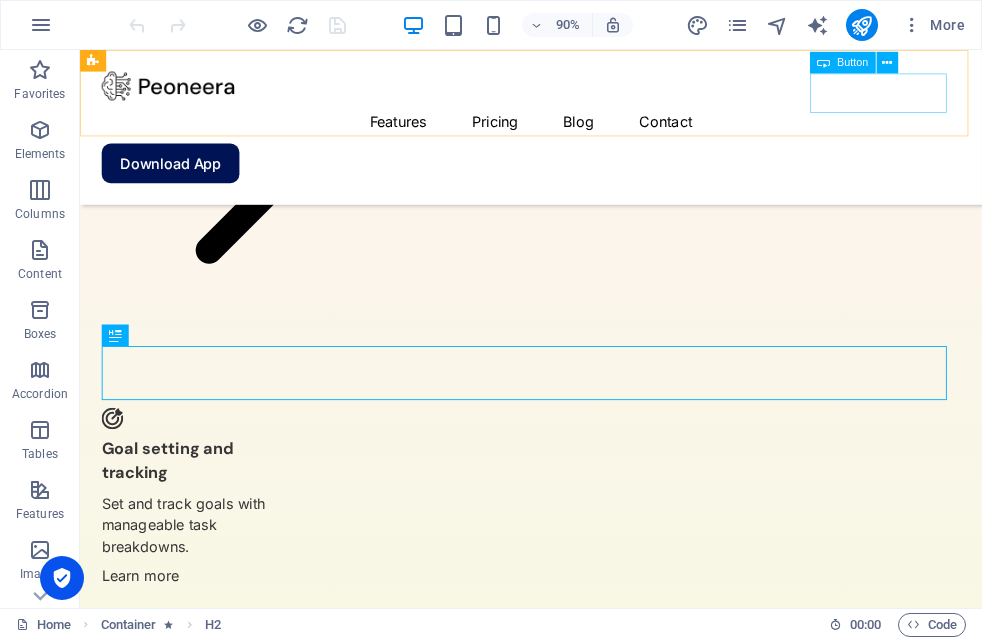 click on "Download App" at bounding box center (581, 176) 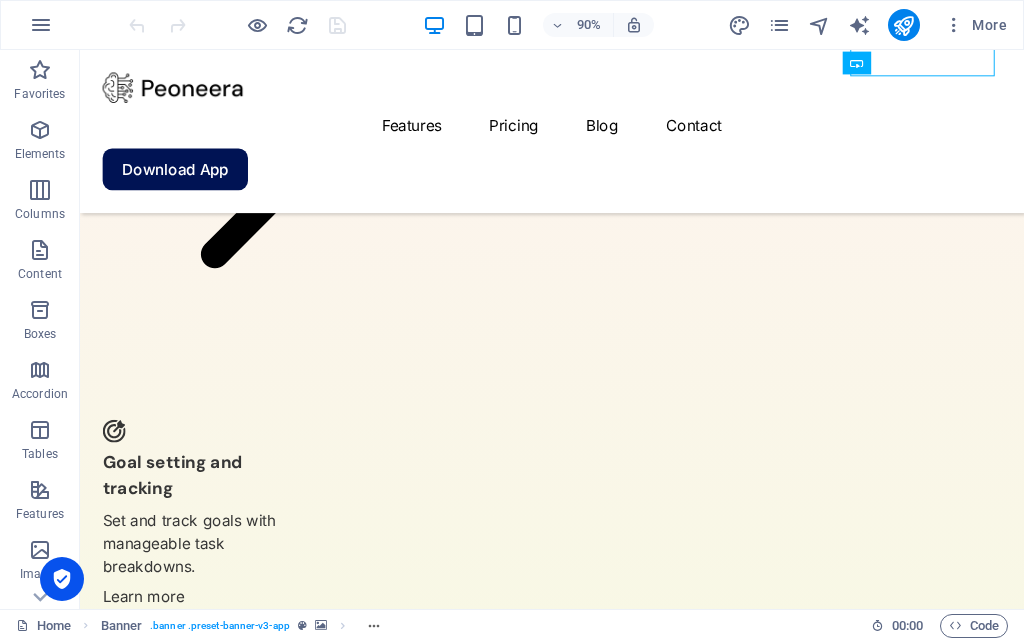 scroll, scrollTop: 4657, scrollLeft: 0, axis: vertical 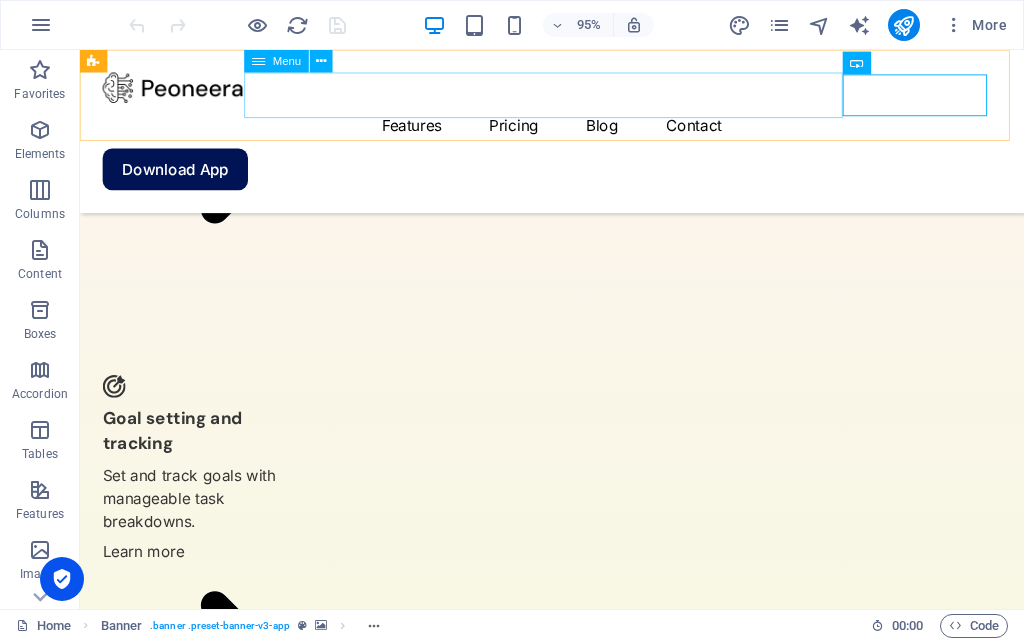 click on "Features Pricing Blog Contact" at bounding box center (577, 130) 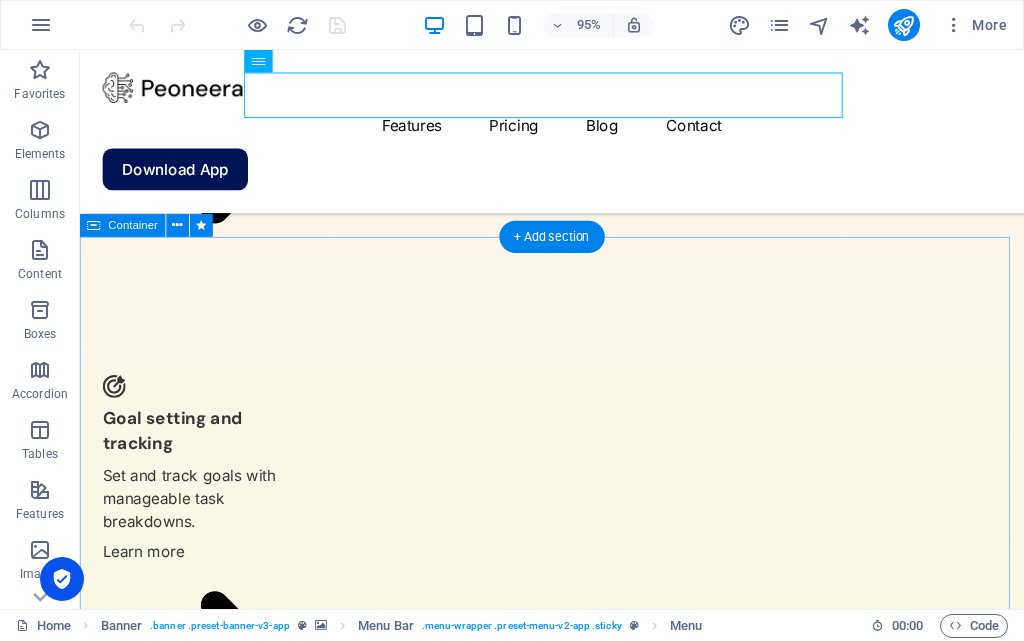 click on "Don’t miss it, download the app Lorem ipsum dolor sit amet, consectetur adipiscing elit, sed do eiusmod tempor incididunt ut labore et dolore magna aliqua. Download App" at bounding box center (577, 28532) 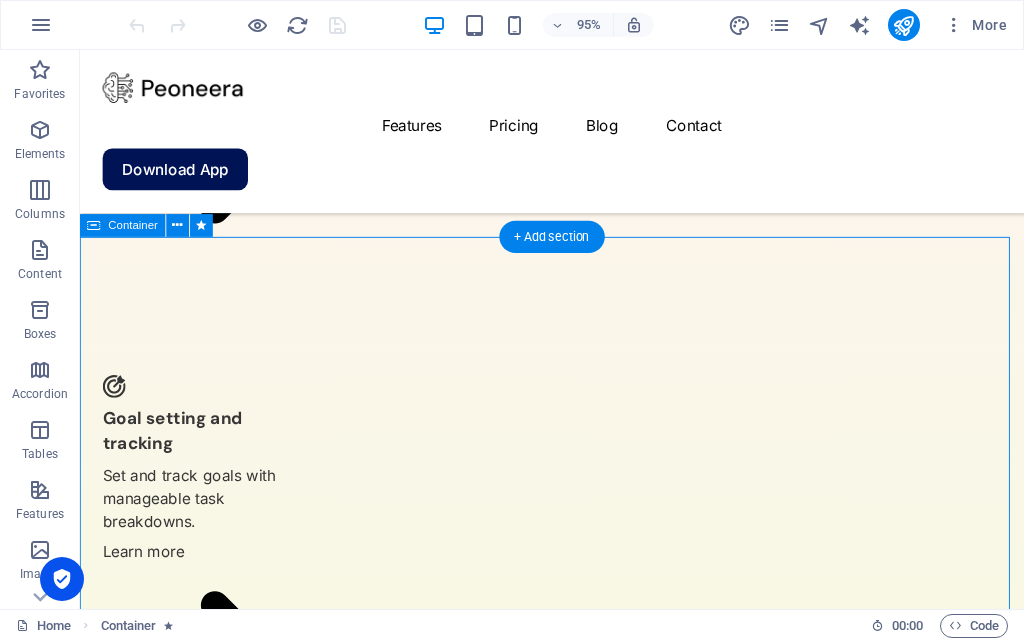 click on "Don’t miss it, download the app Lorem ipsum dolor sit amet, consectetur adipiscing elit, sed do eiusmod tempor incididunt ut labore et dolore magna aliqua. Download App" at bounding box center (577, 28532) 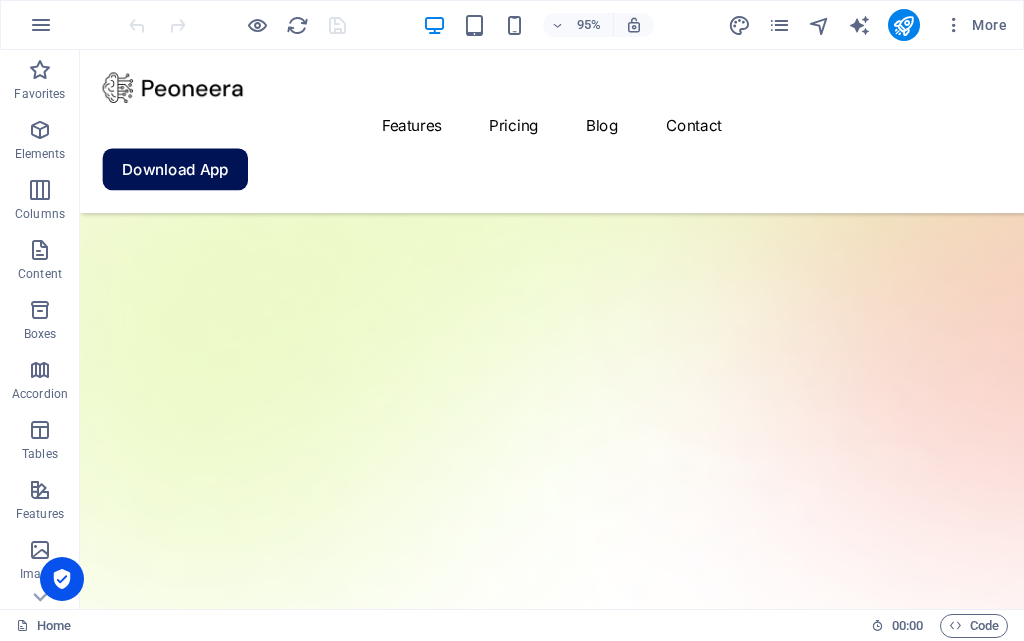 scroll, scrollTop: 545, scrollLeft: 0, axis: vertical 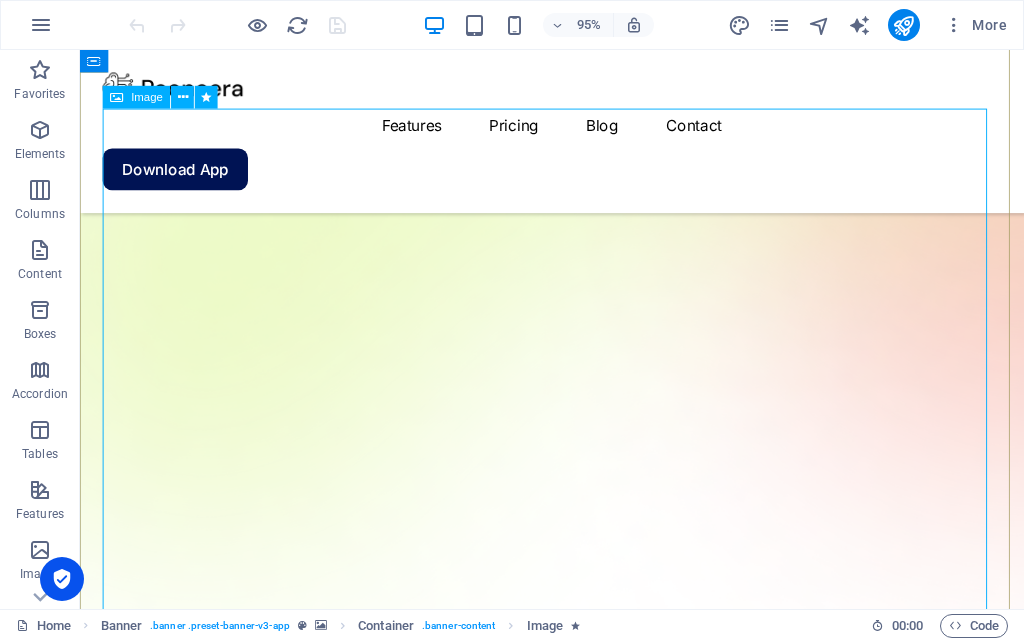 click at bounding box center (577, 1770) 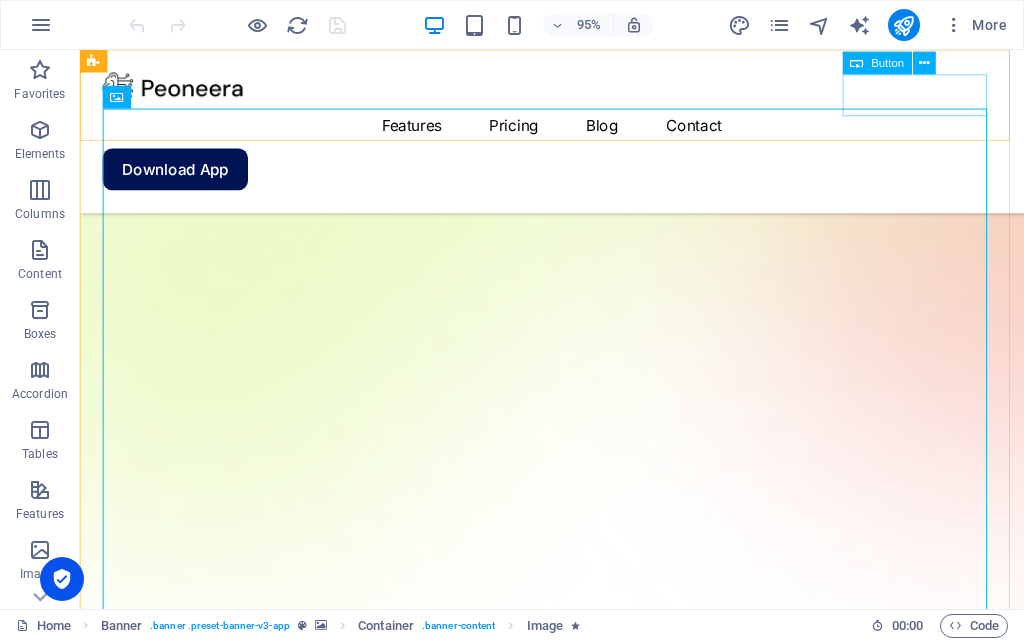 click on "Download App" at bounding box center [577, 176] 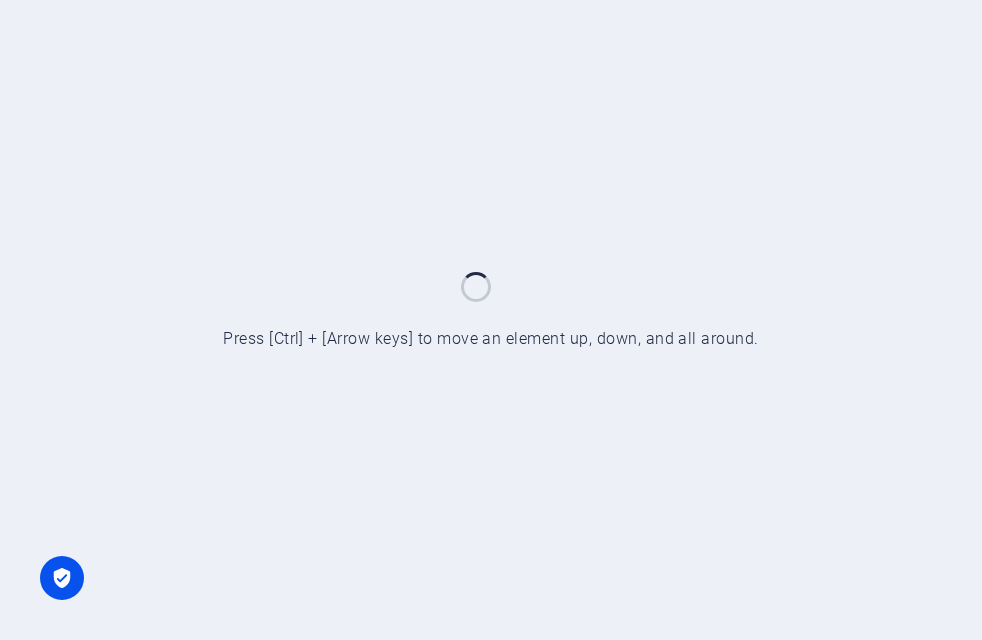 scroll, scrollTop: 0, scrollLeft: 0, axis: both 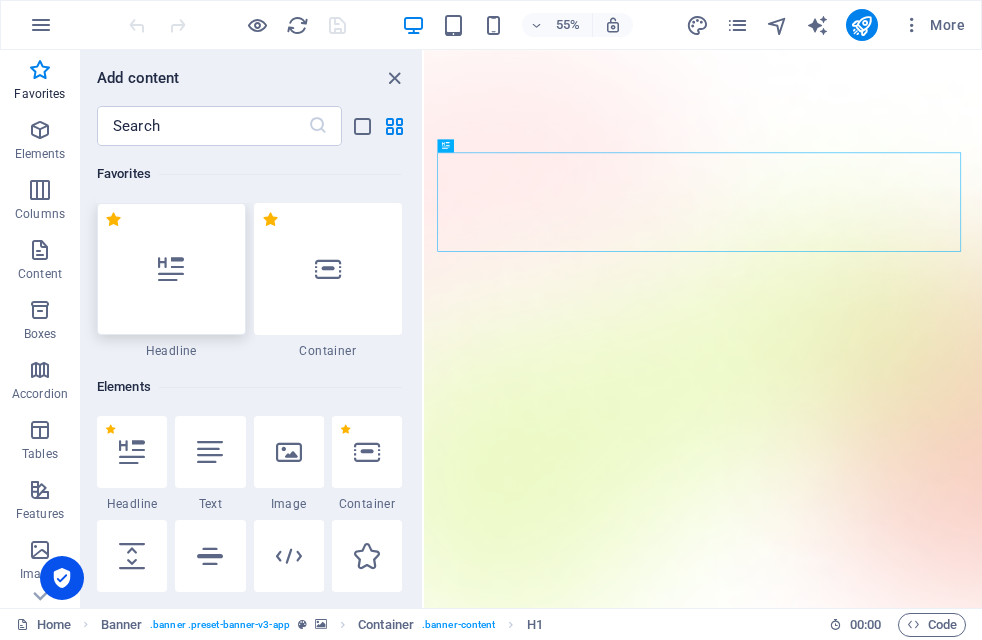 click at bounding box center [171, 269] 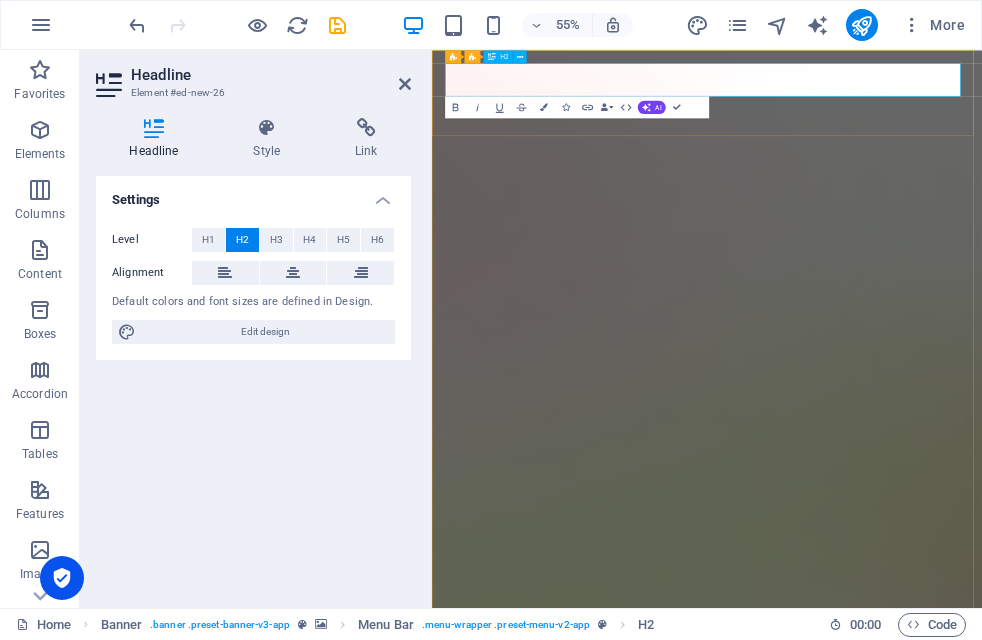 click on "New headline" at bounding box center (932, 2219) 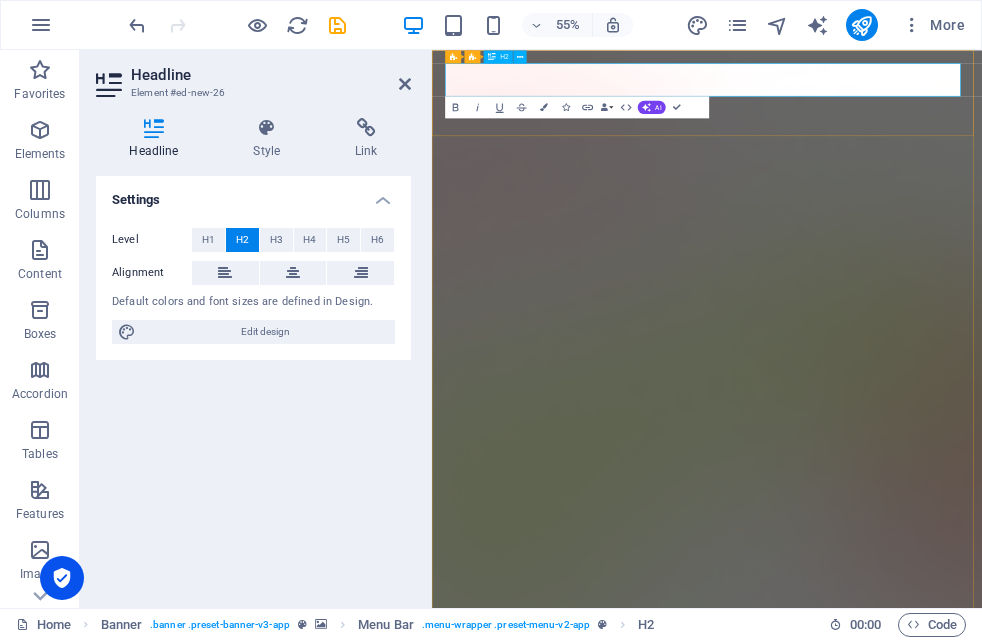 type 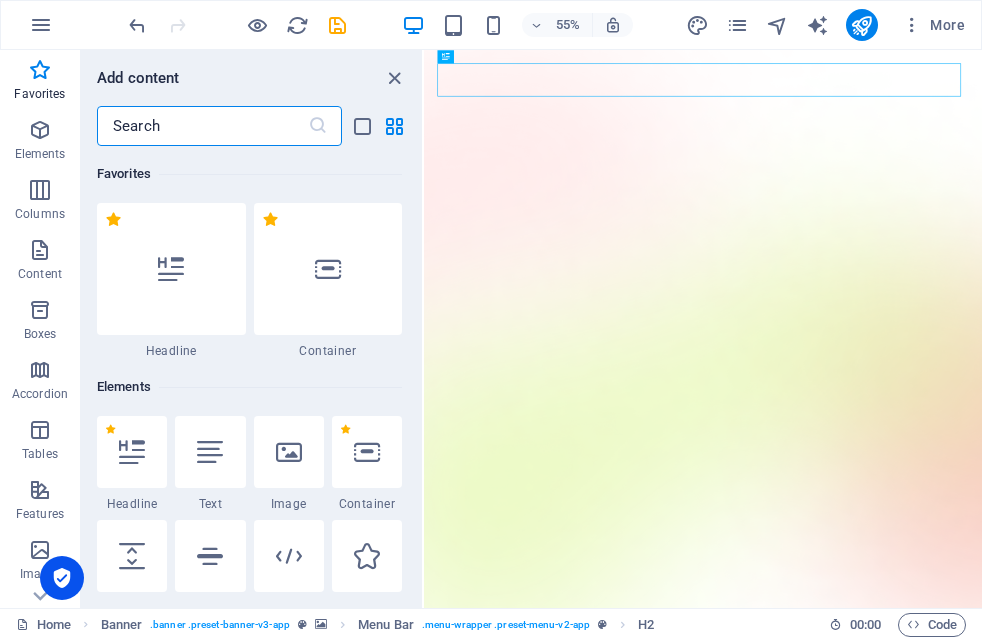 click at bounding box center (202, 126) 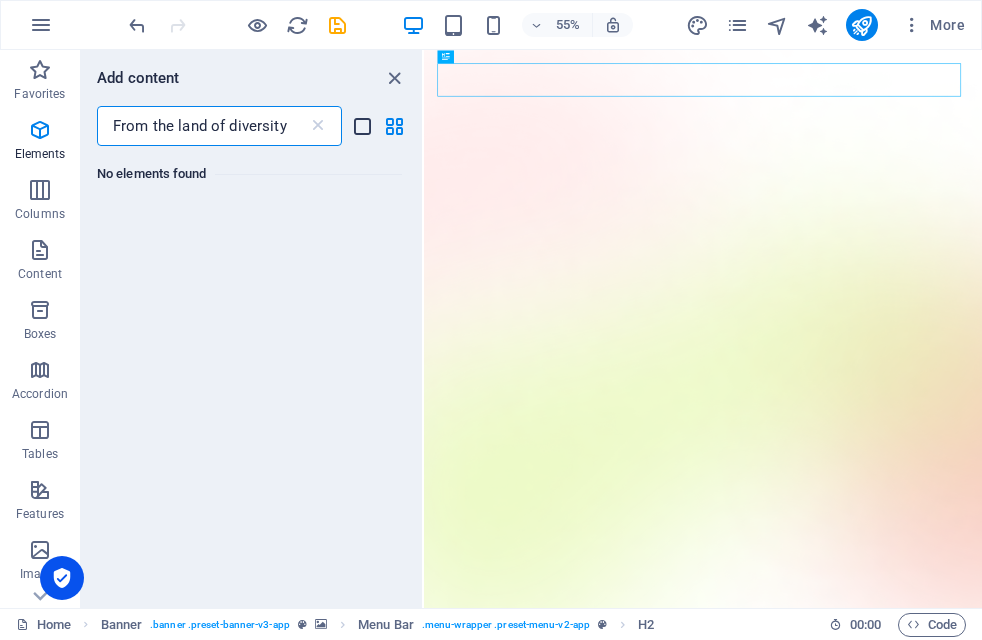 type on "From the land of diversity" 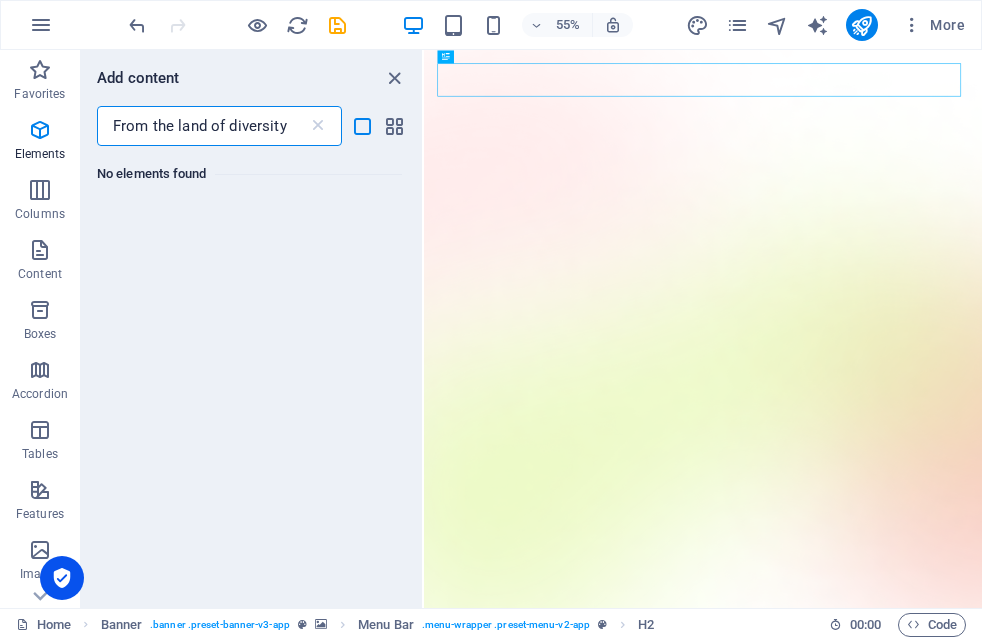 click on "From the land of diversity" at bounding box center (202, 126) 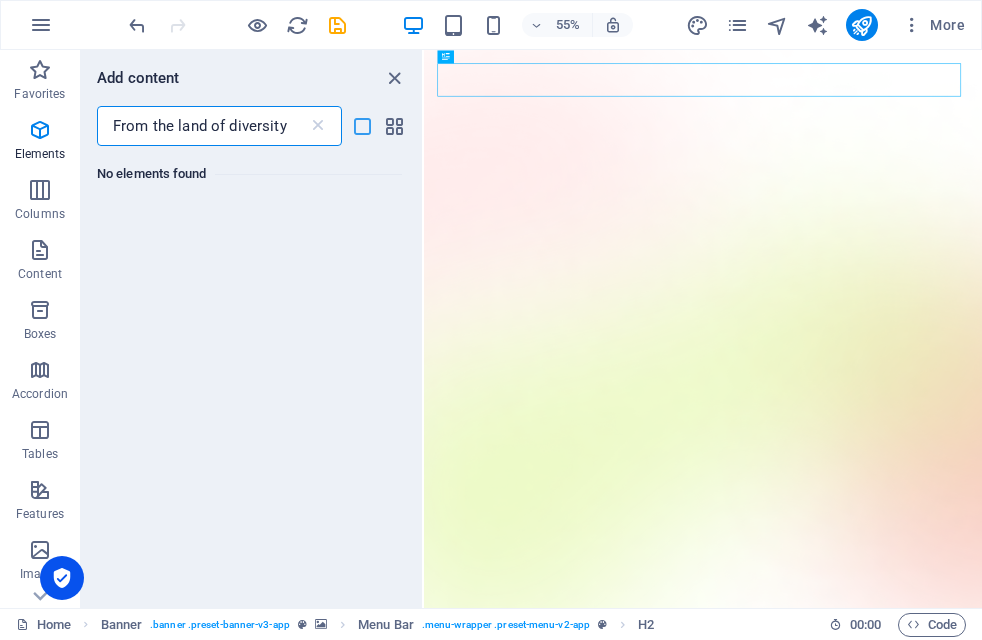 click at bounding box center (362, 126) 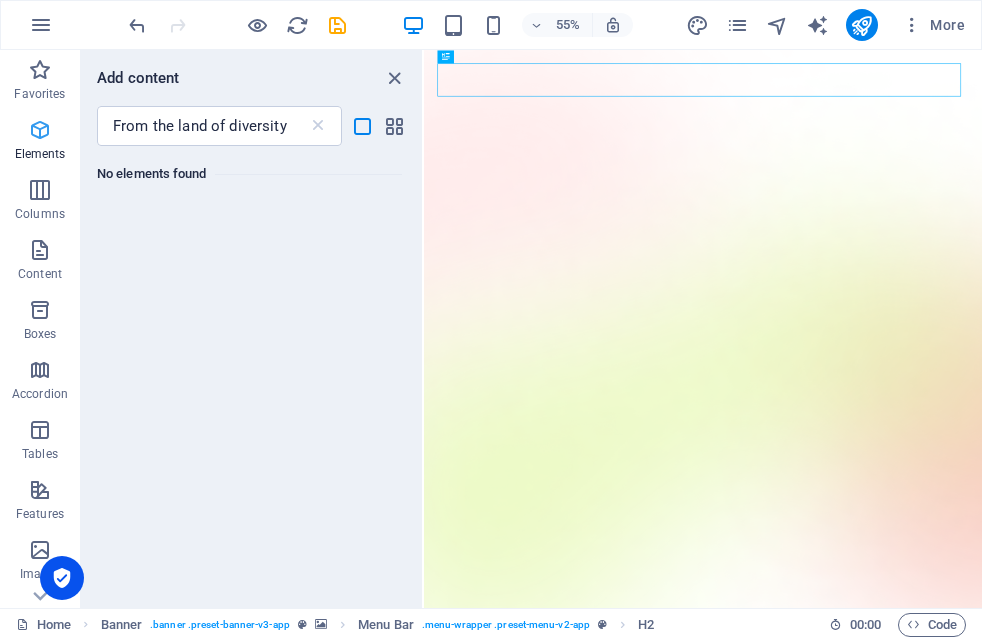 click on "Elements" at bounding box center [40, 154] 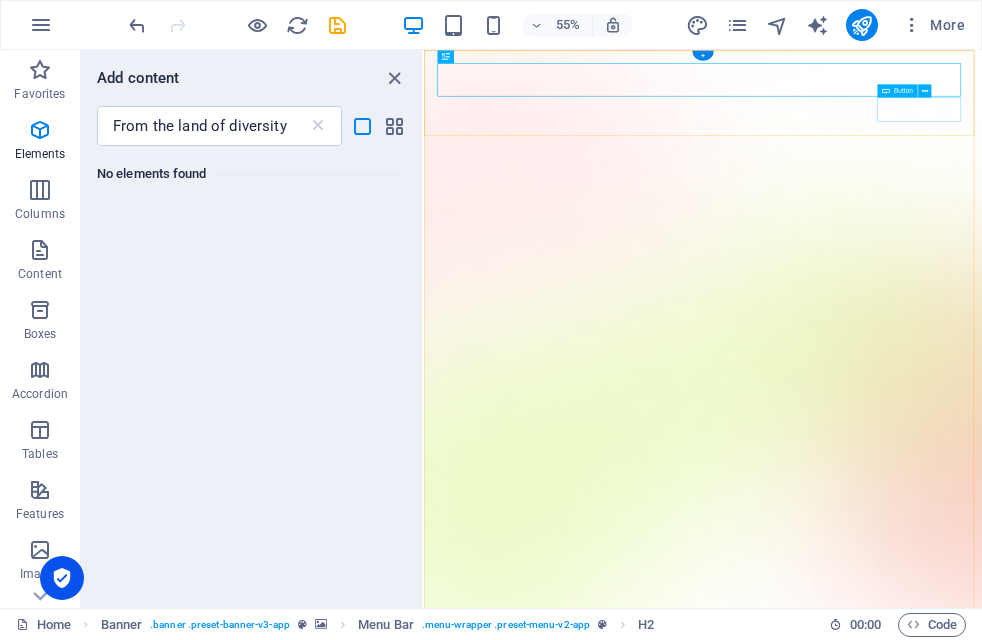 click on "Download App" at bounding box center (931, 1651) 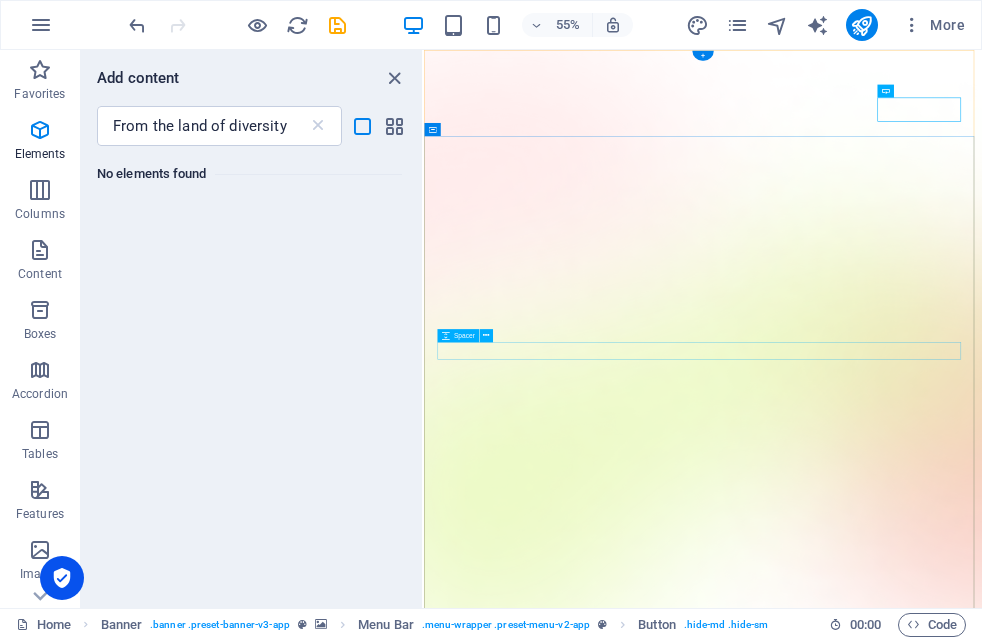 click at bounding box center [931, 2061] 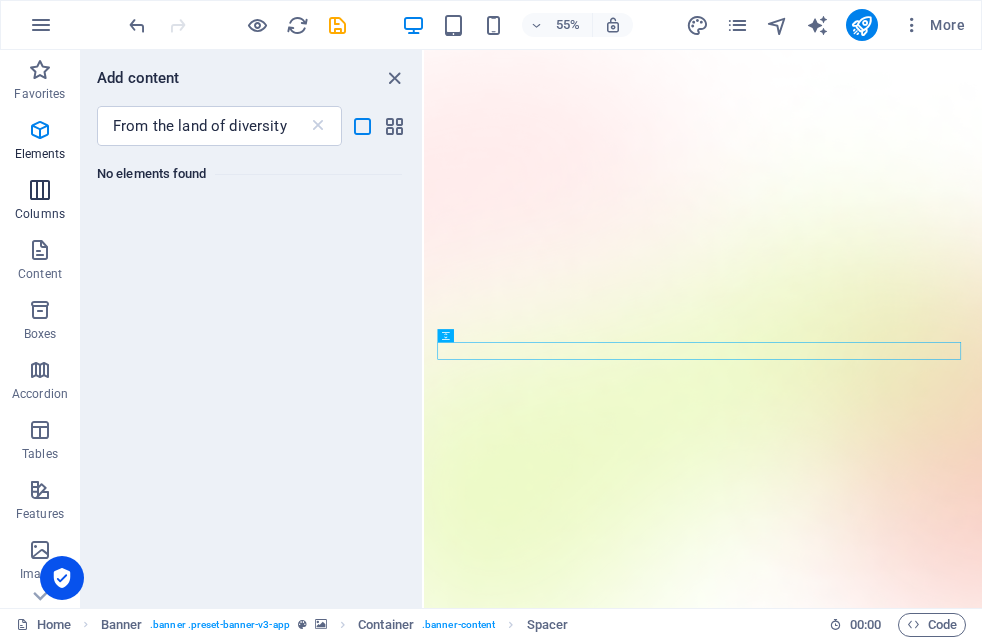click on "Columns" at bounding box center (40, 214) 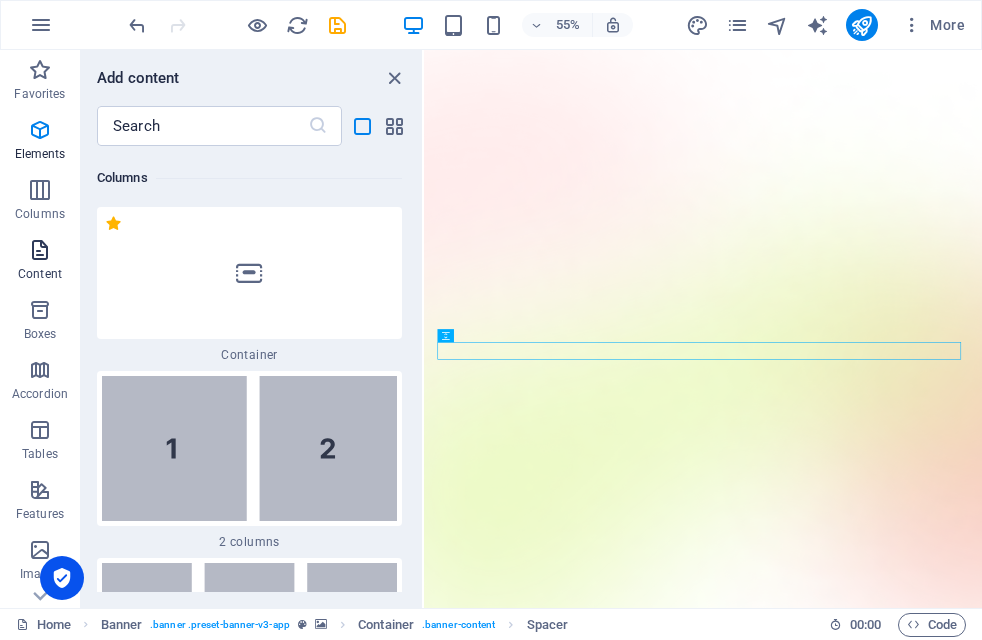 scroll, scrollTop: 4526, scrollLeft: 0, axis: vertical 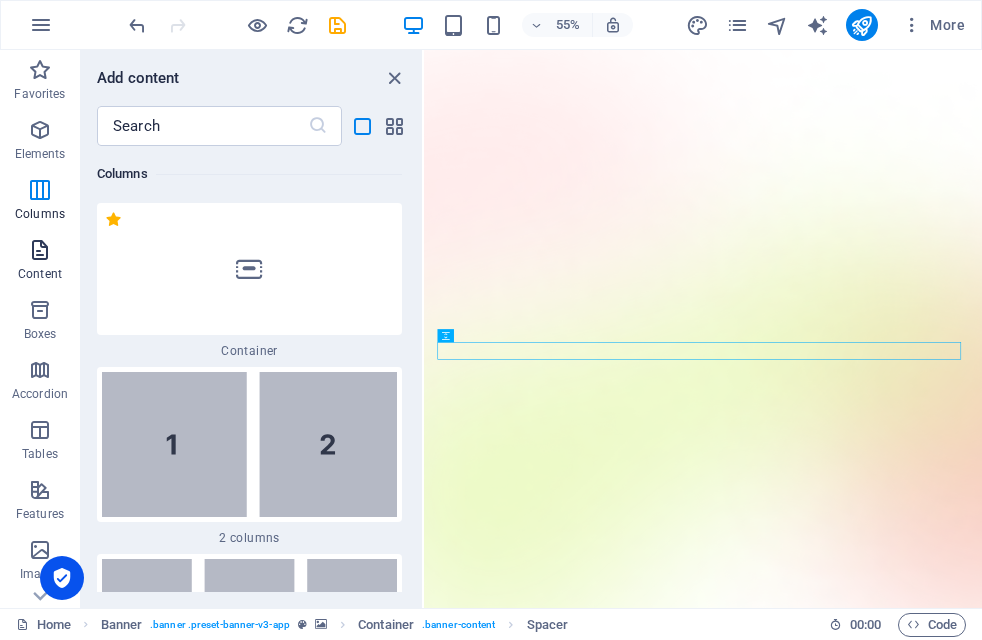 click at bounding box center [40, 250] 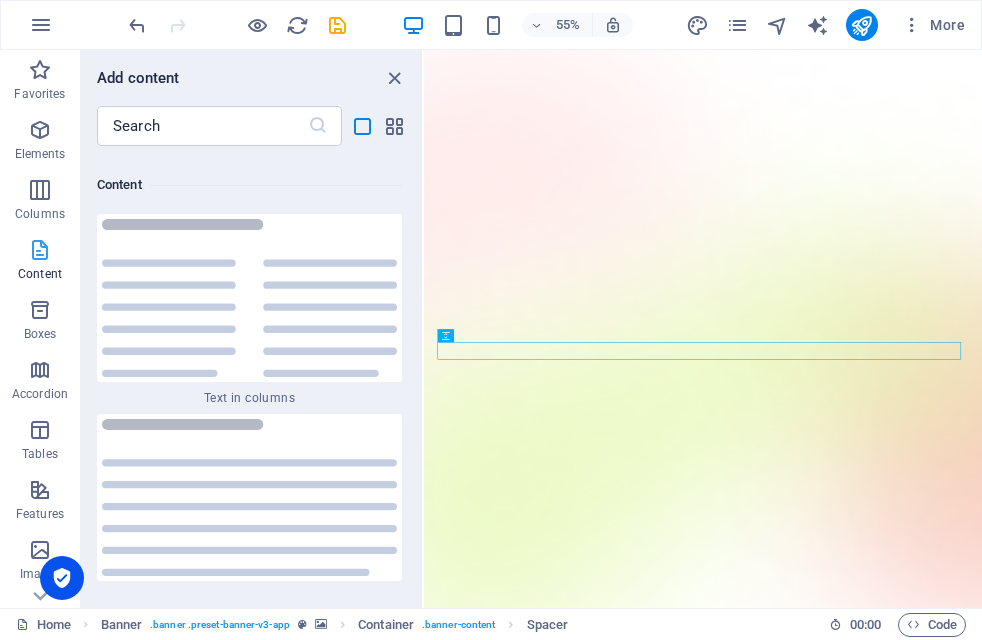 scroll, scrollTop: 10462, scrollLeft: 0, axis: vertical 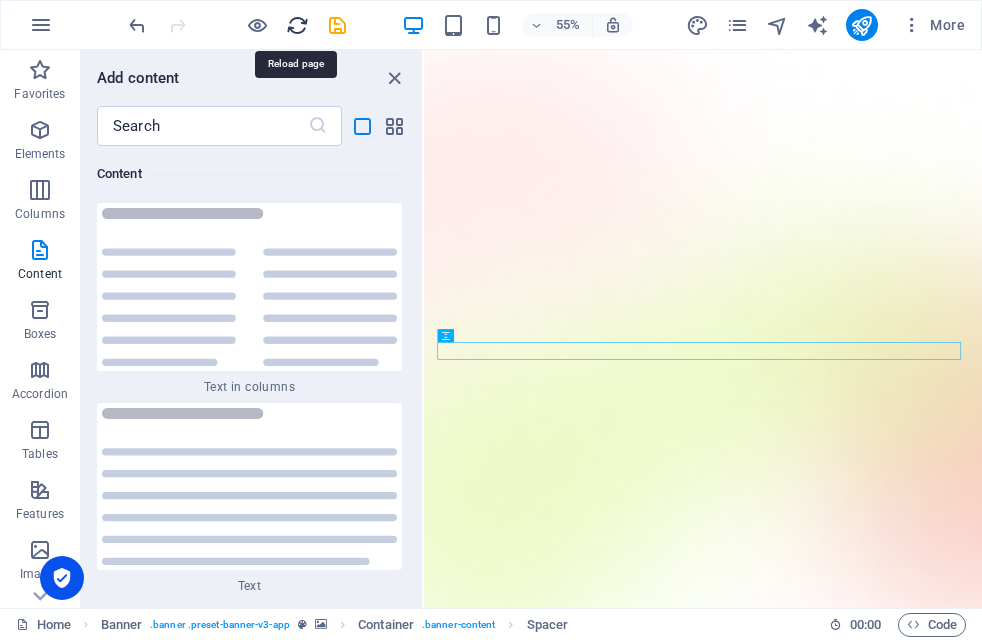 click at bounding box center (297, 25) 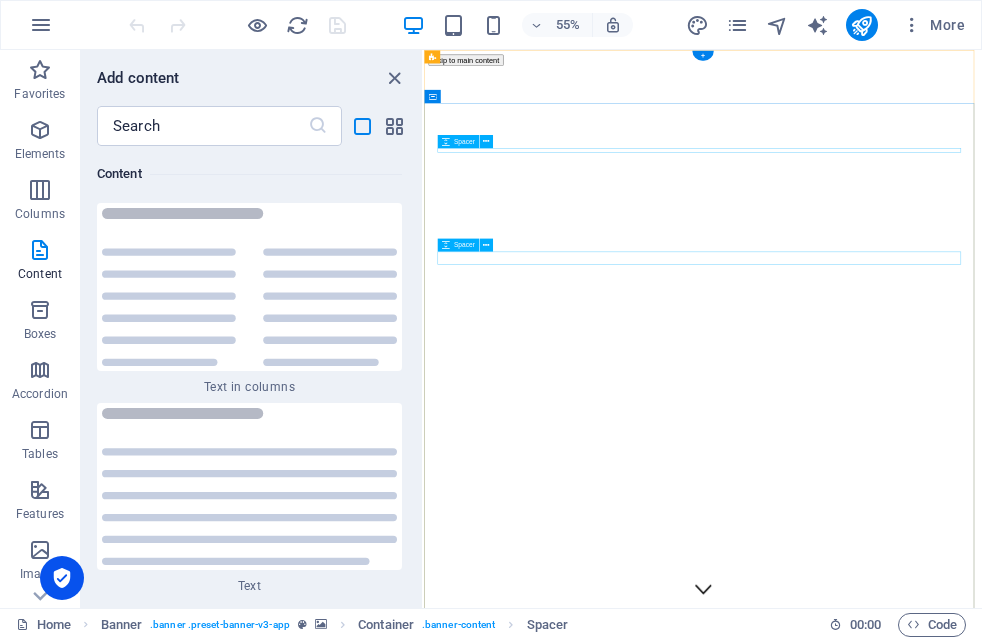 scroll, scrollTop: 0, scrollLeft: 0, axis: both 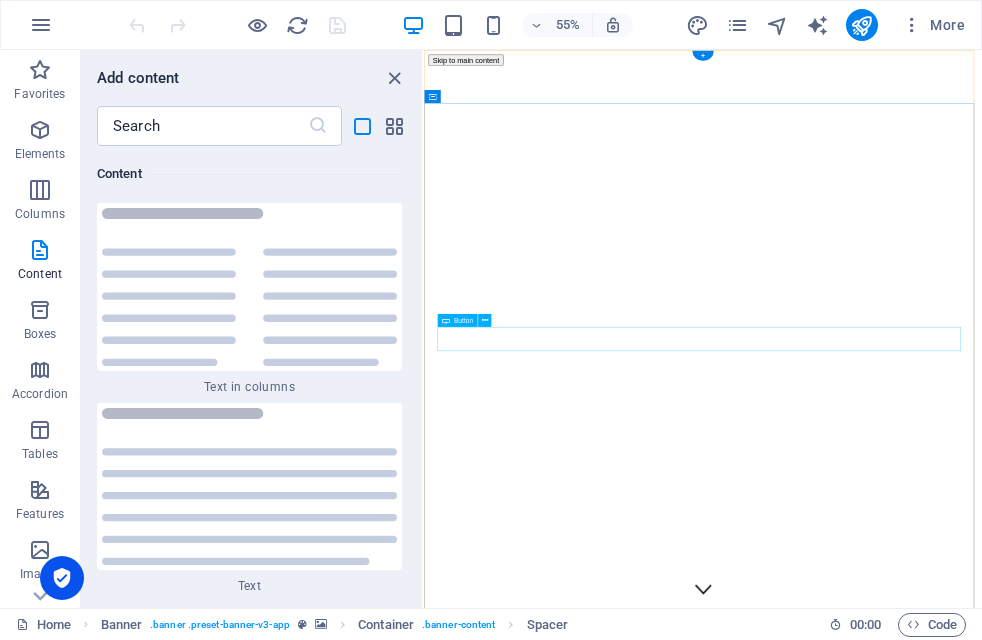 click on "Download App" at bounding box center [931, 1934] 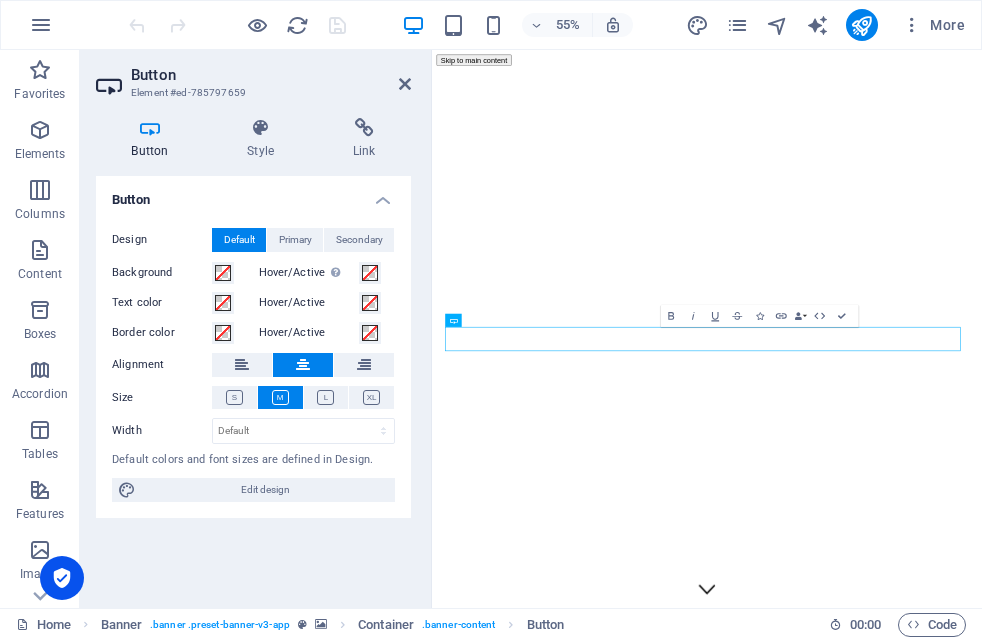 click on "Background" at bounding box center [162, 273] 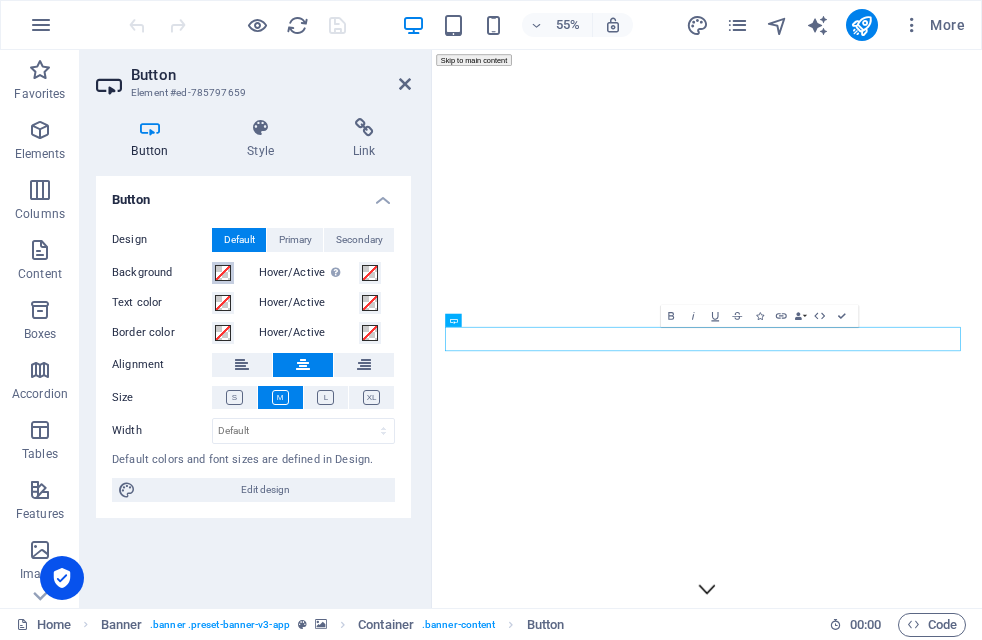 click on "Background" at bounding box center [223, 273] 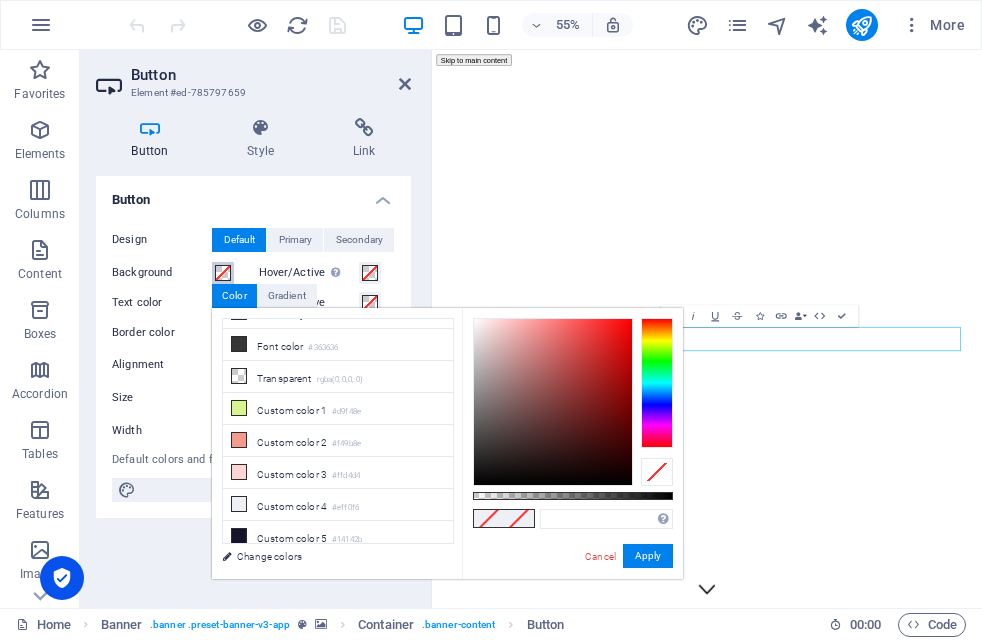 scroll, scrollTop: 0, scrollLeft: 0, axis: both 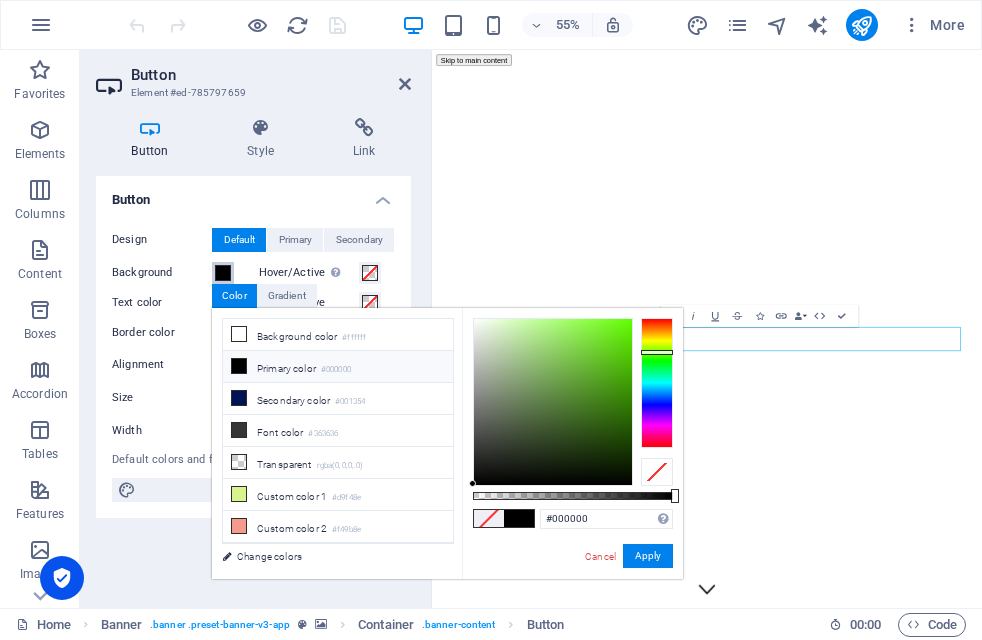 click at bounding box center (657, 383) 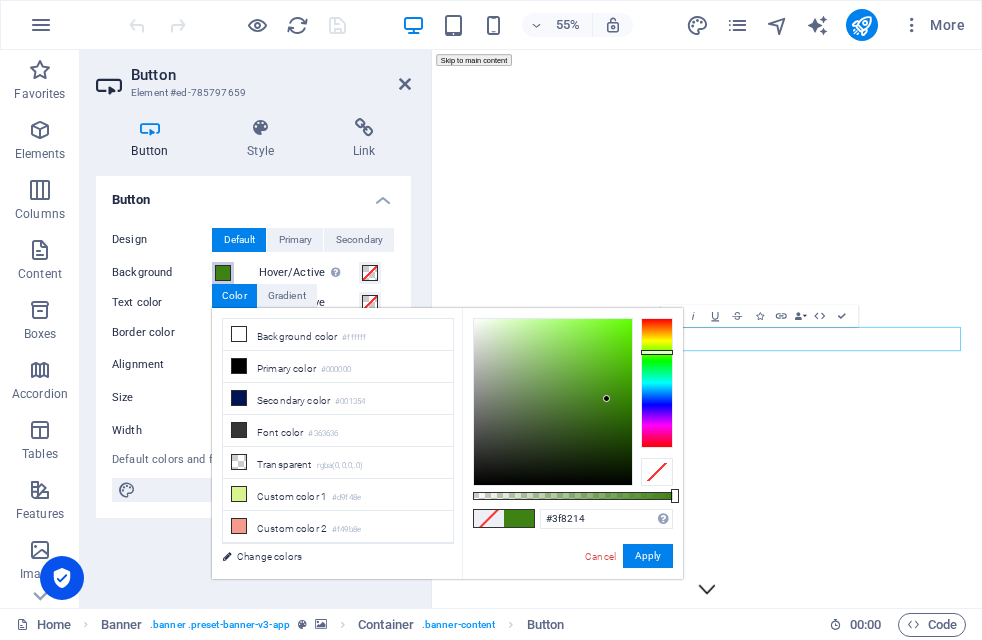click at bounding box center [553, 402] 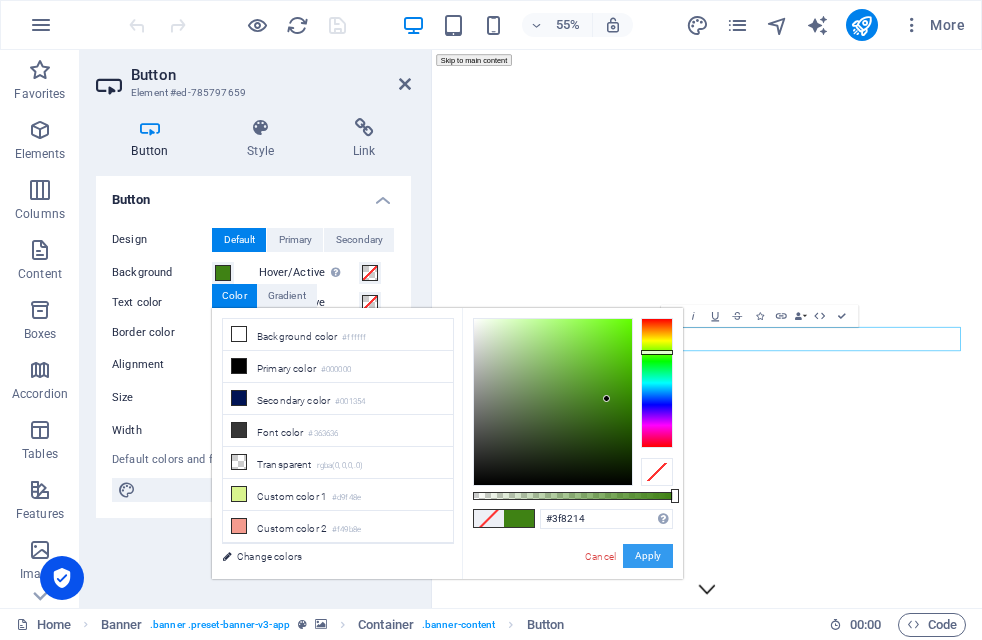 click on "Apply" at bounding box center (648, 556) 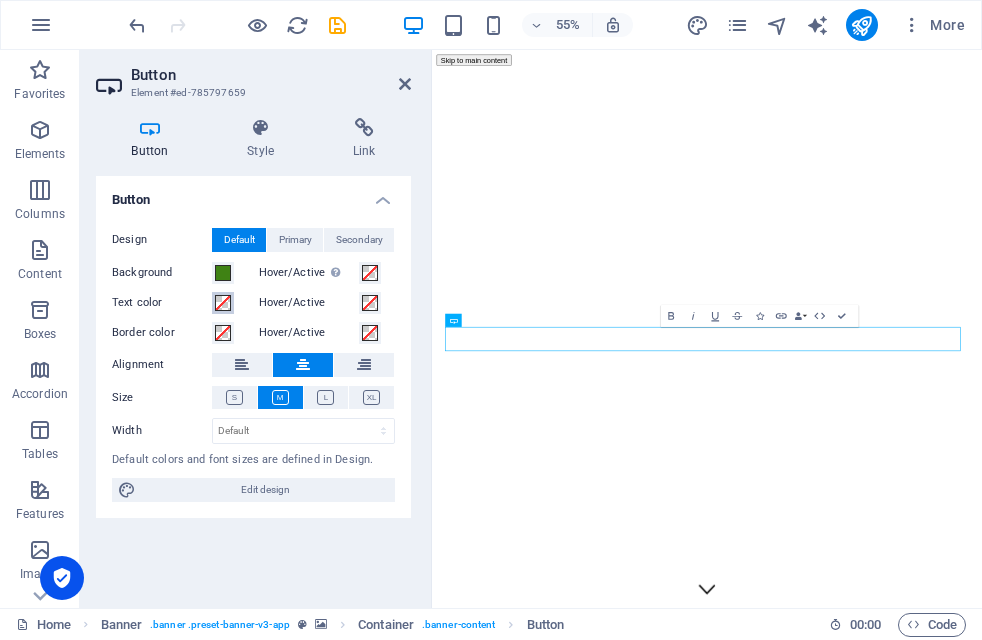 click at bounding box center (223, 303) 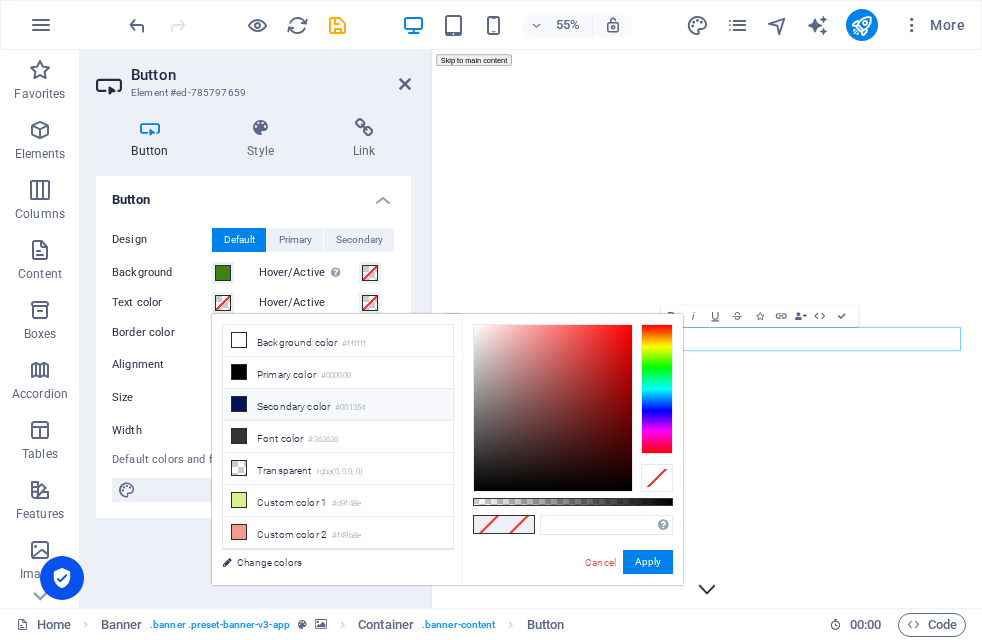 click on "Secondary color
#001354" at bounding box center [338, 405] 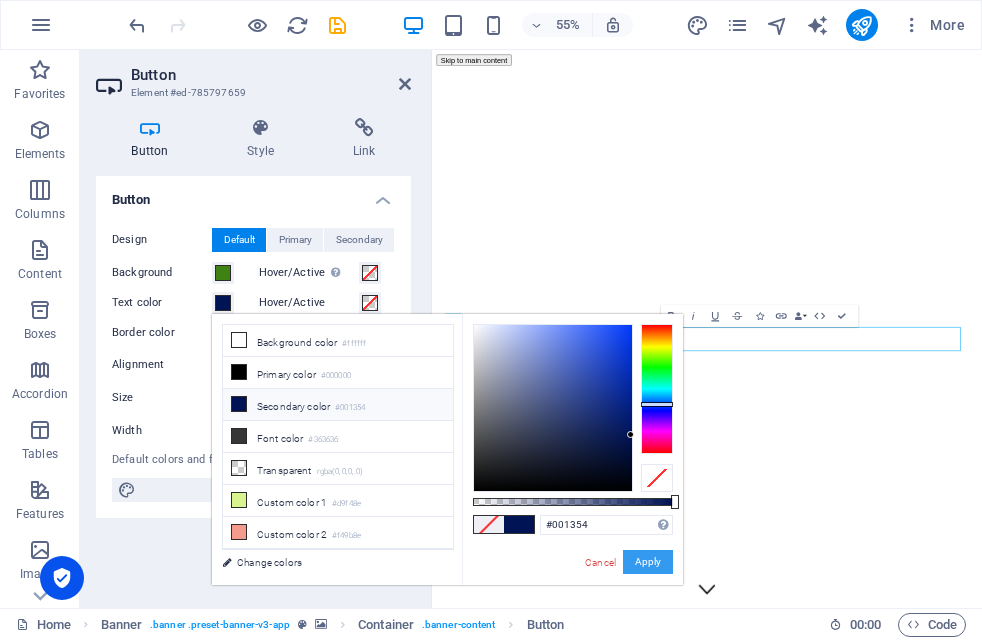 click on "Apply" at bounding box center (648, 562) 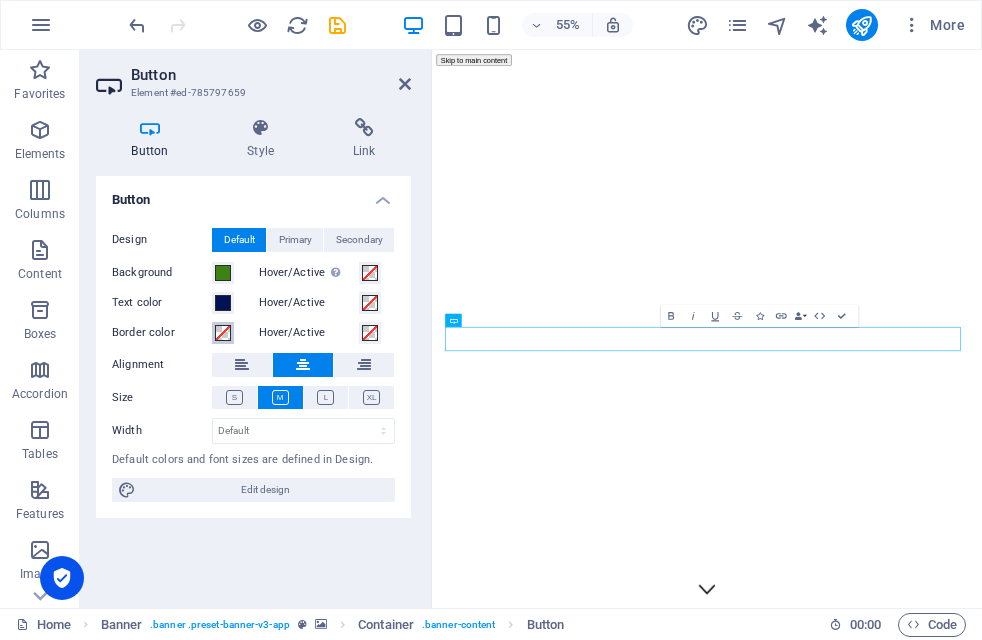 click at bounding box center [223, 333] 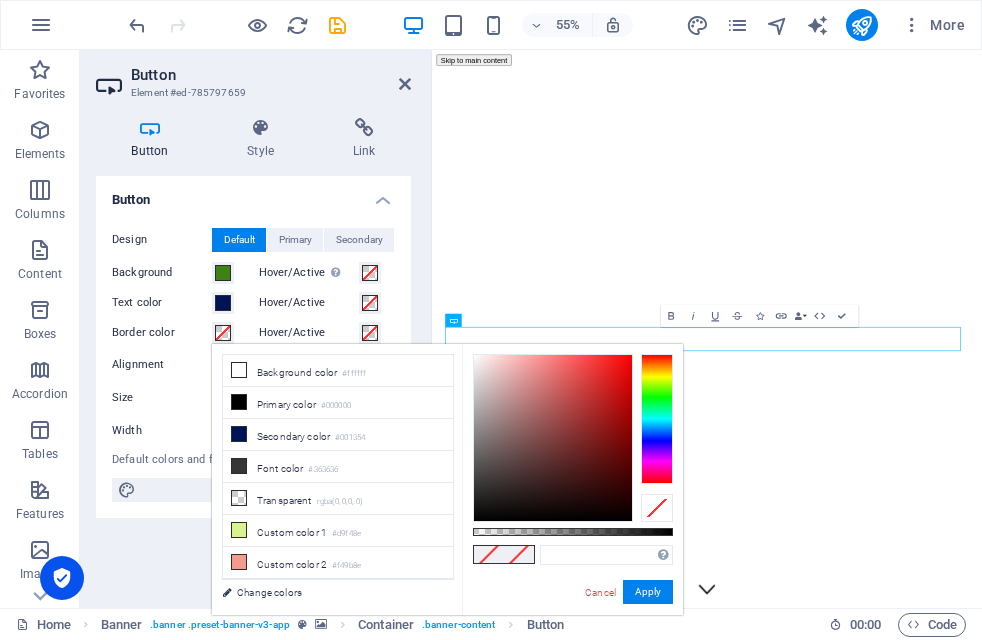 scroll, scrollTop: 29, scrollLeft: 0, axis: vertical 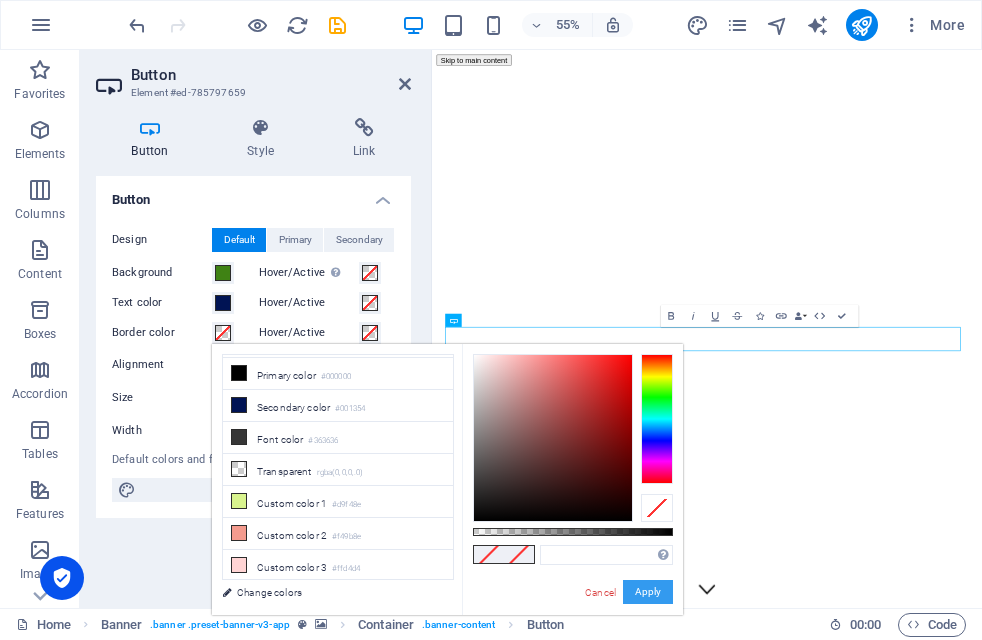 click on "Apply" at bounding box center [648, 592] 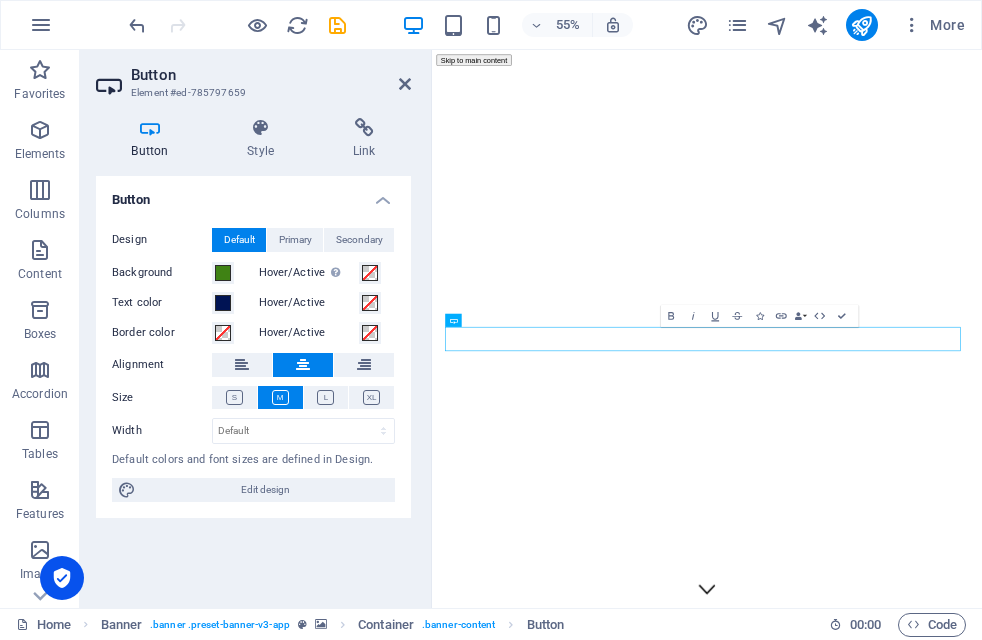 click on "Alignment" at bounding box center (162, 365) 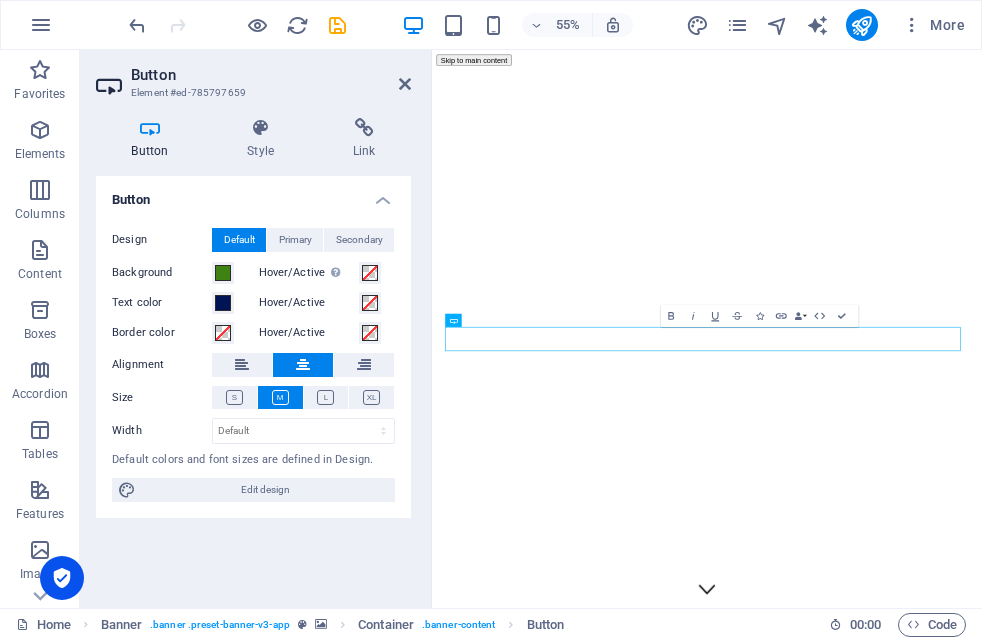 click on "Alignment" at bounding box center (162, 365) 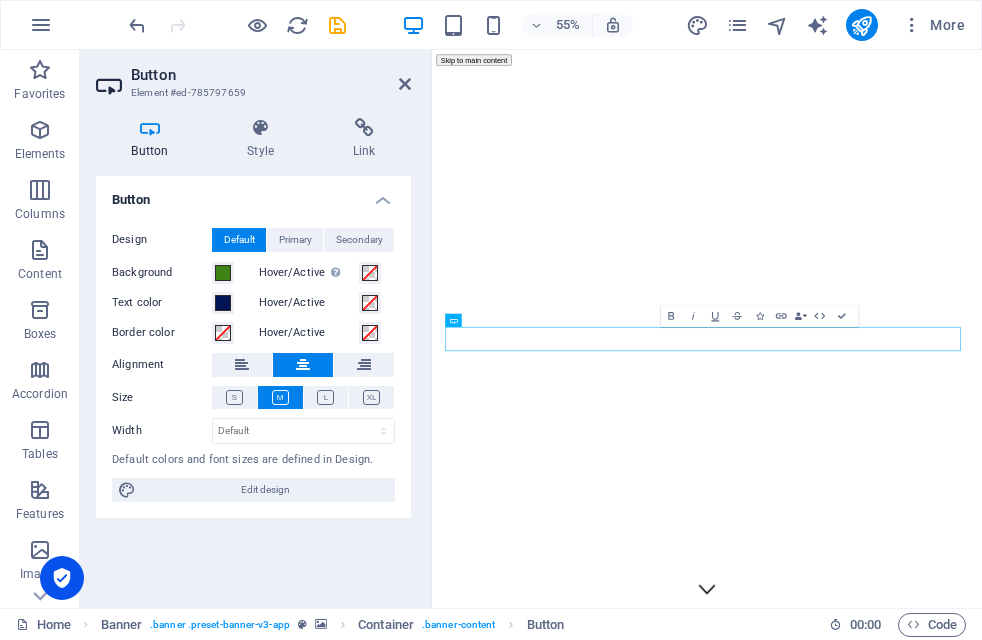 click on "Alignment" at bounding box center (162, 365) 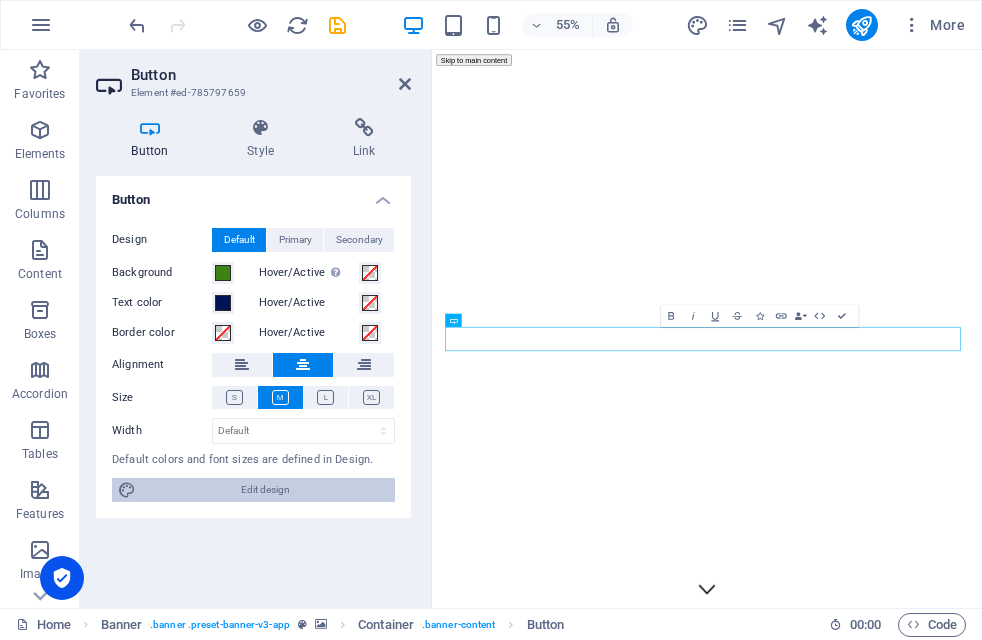 click on "Edit design" at bounding box center [265, 490] 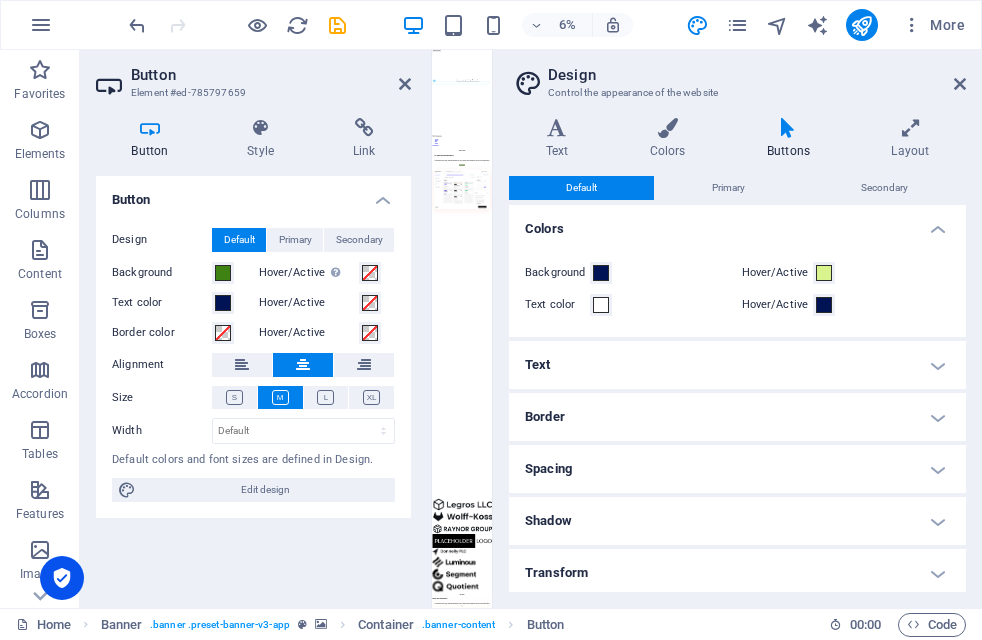 click on "Text" at bounding box center [737, 365] 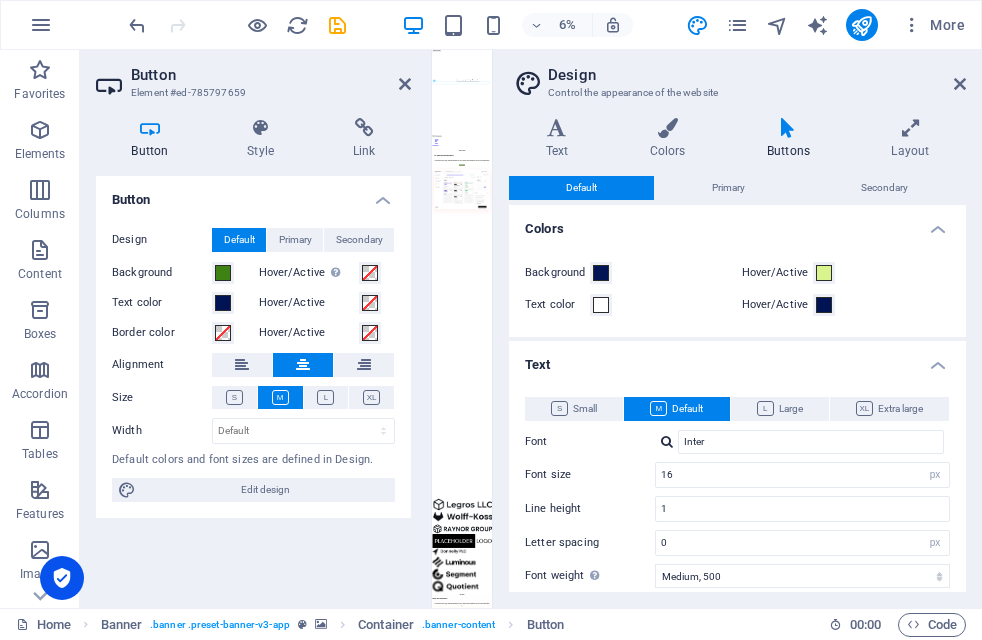 drag, startPoint x: 961, startPoint y: 344, endPoint x: 964, endPoint y: 369, distance: 25.179358 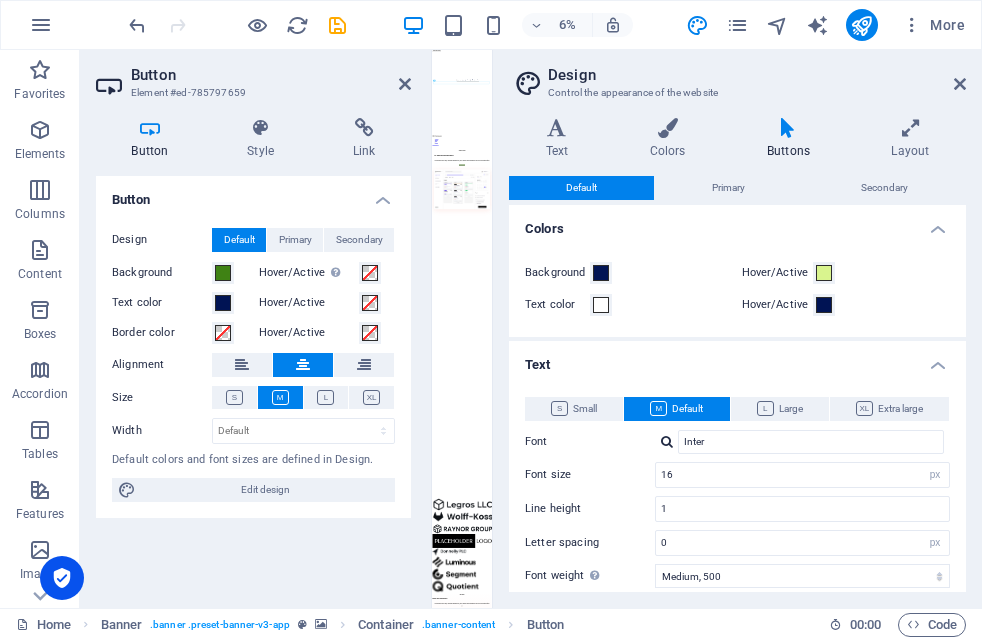 click on "Default Primary Secondary Colors Background Hover/Active Text color Hover/Active Text Small Default Large Extra large Font Inter Font size 16 rem px em % Line height 1 Letter spacing 0 rem px Font weight To display the font weight correctly, it may need to be enabled.  Manage Fonts Thin, 100 Extra-light, 200 Light, 300 Regular, 400 Medium, 500 Semi-bold, 600 Bold, 700 Extra-bold, 800 Black, 900 Text transform Tt TT tt Font style Font Inter Font size 16 rem px em % Line height 1 Letter spacing 0 rem px Font weight To display the font weight correctly, it may need to be enabled.  Manage Fonts Thin, 100 Extra-light, 200 Light, 300 Regular, 400 Medium, 500 Semi-bold, 600 Bold, 700 Extra-bold, 800 Black, 900 Text transform Tt TT tt Font style Font Inter Font size 16 rem px em % Line height 1 Letter spacing 0 rem px Font weight To display the font weight correctly, it may need to be enabled.  Manage Fonts Thin, 100 Extra-light, 200 Light, 300 Regular, 400 Medium, 500 Semi-bold, 600 Bold, 700 Extra-bold, 800 Tt TT %" at bounding box center (737, 384) 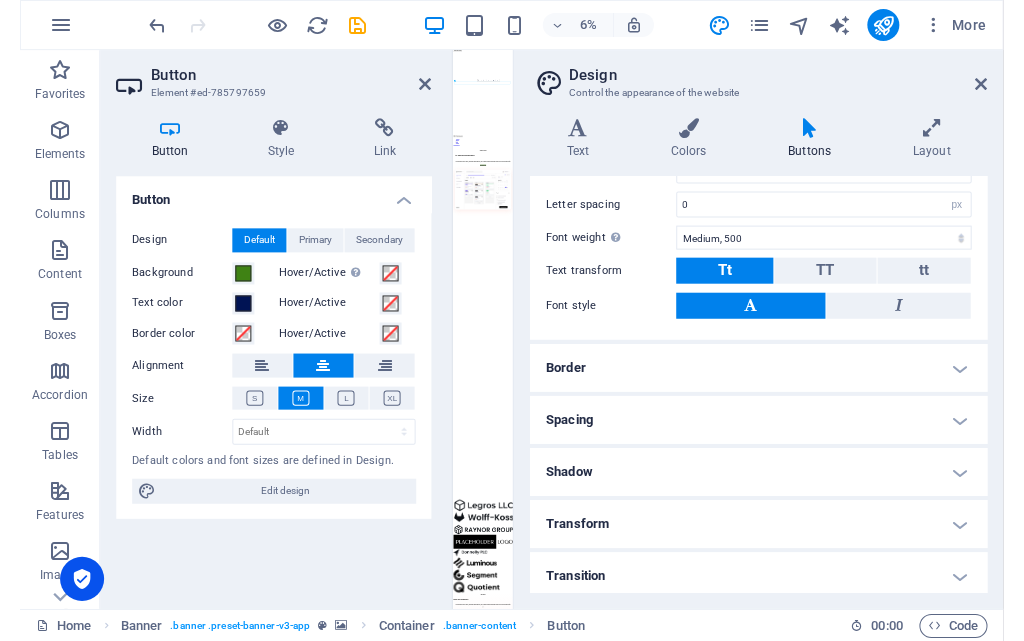 scroll, scrollTop: 346, scrollLeft: 0, axis: vertical 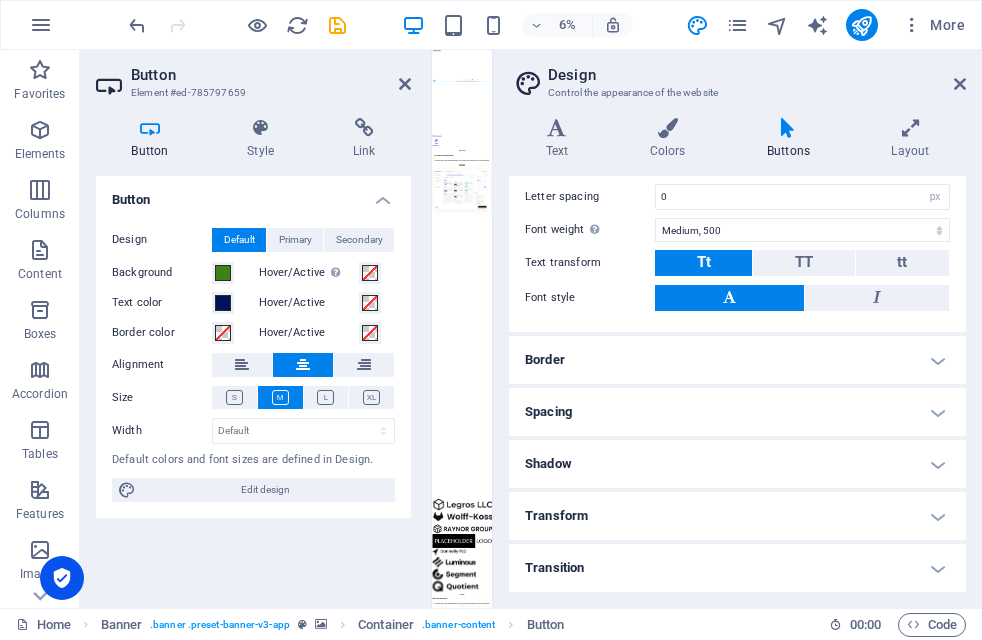 click on "Buttons" at bounding box center [792, 139] 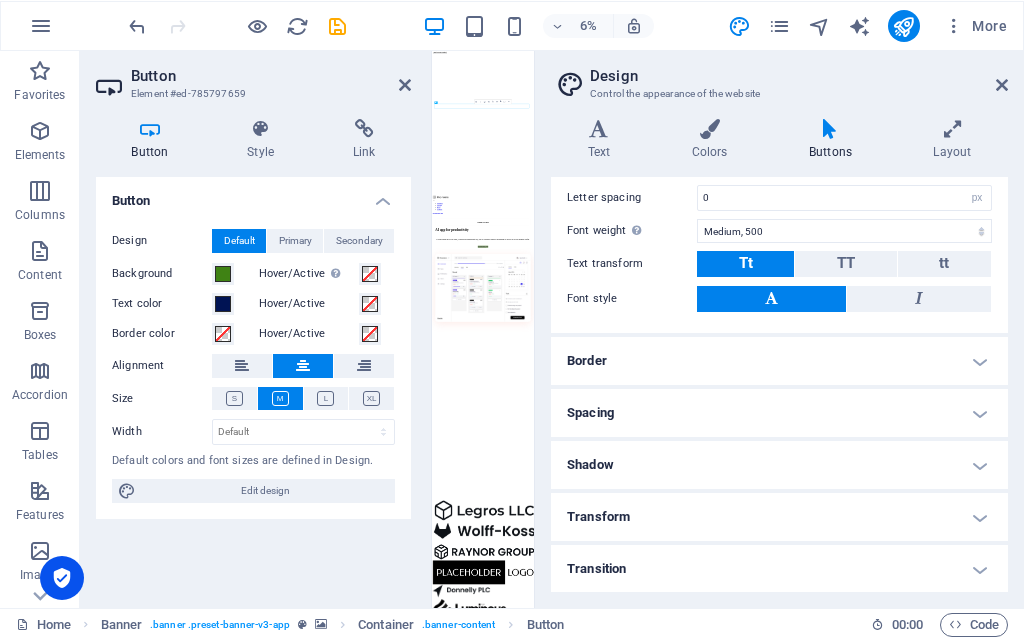 scroll, scrollTop: 345, scrollLeft: 0, axis: vertical 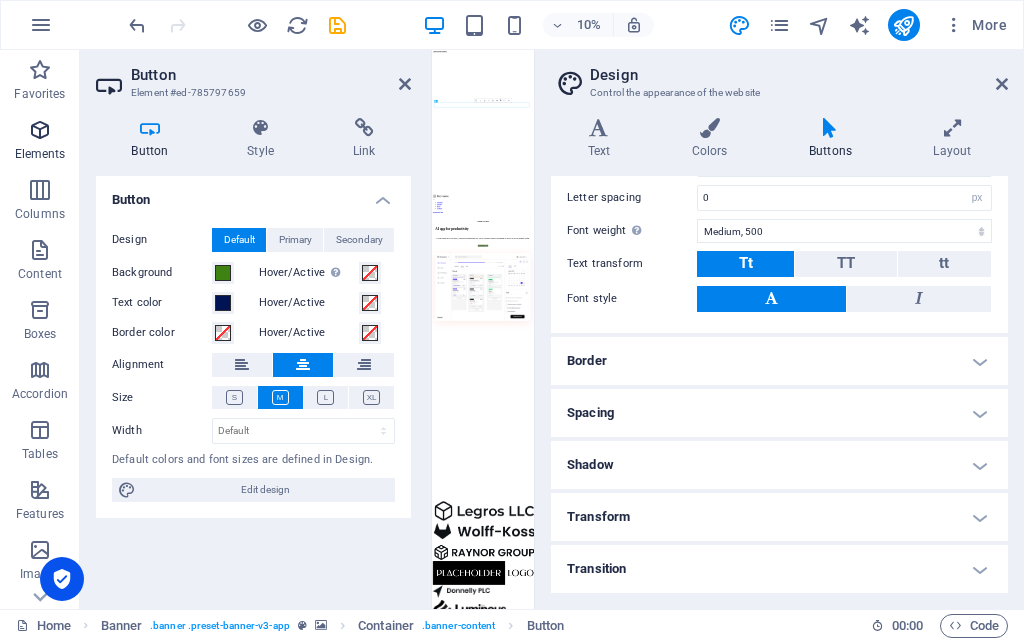 click at bounding box center (40, 130) 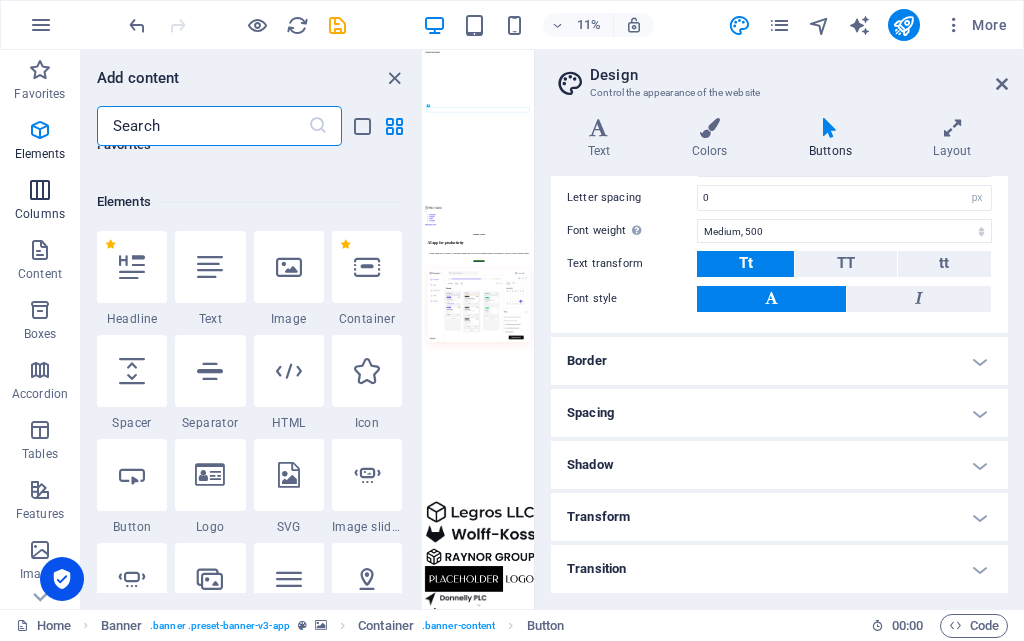 click at bounding box center [40, 190] 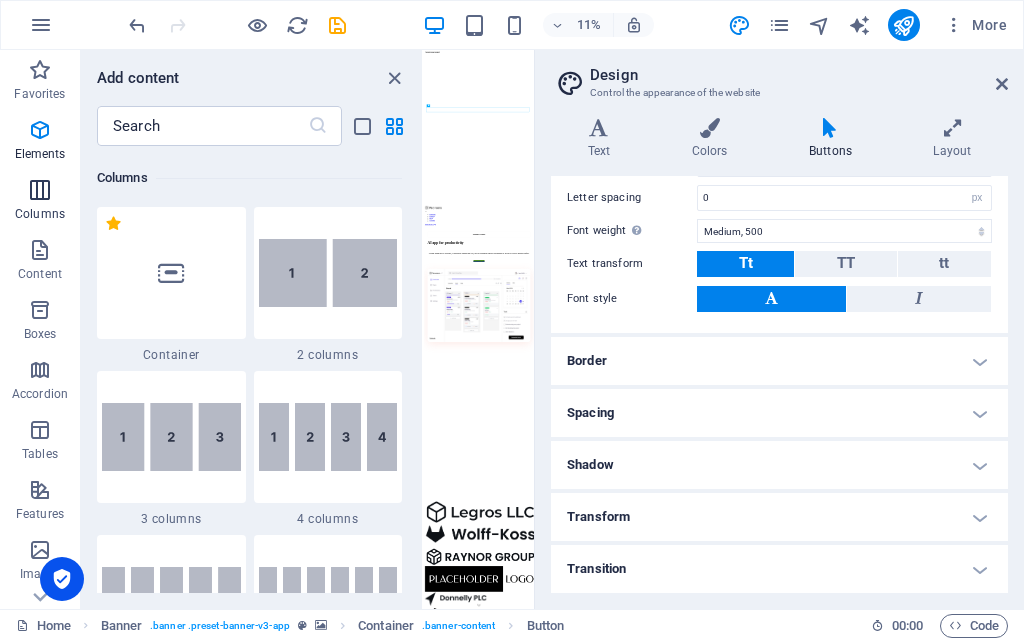 scroll, scrollTop: 990, scrollLeft: 0, axis: vertical 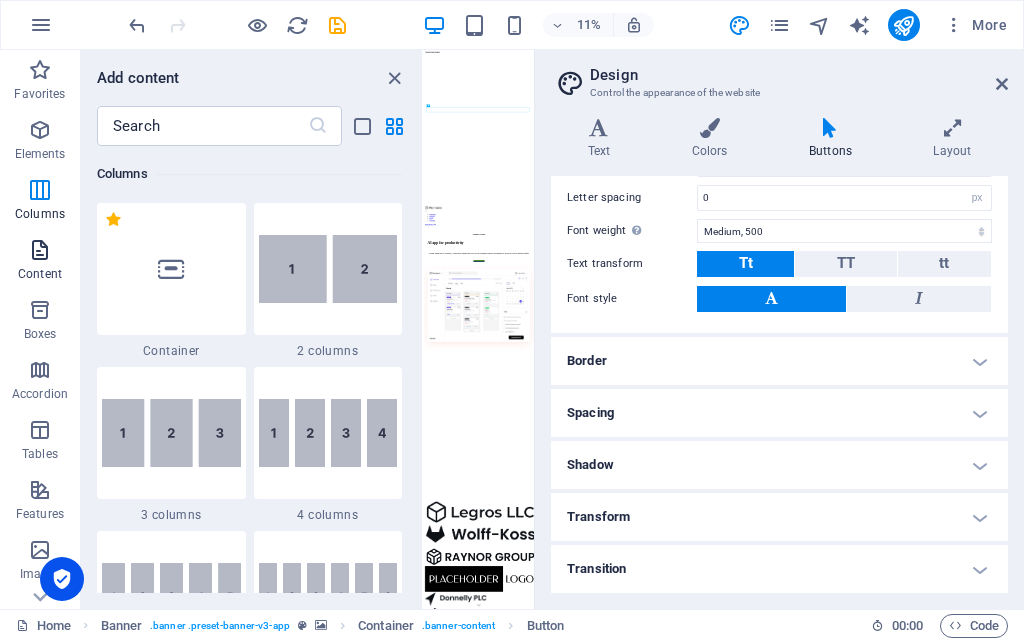 click at bounding box center (40, 250) 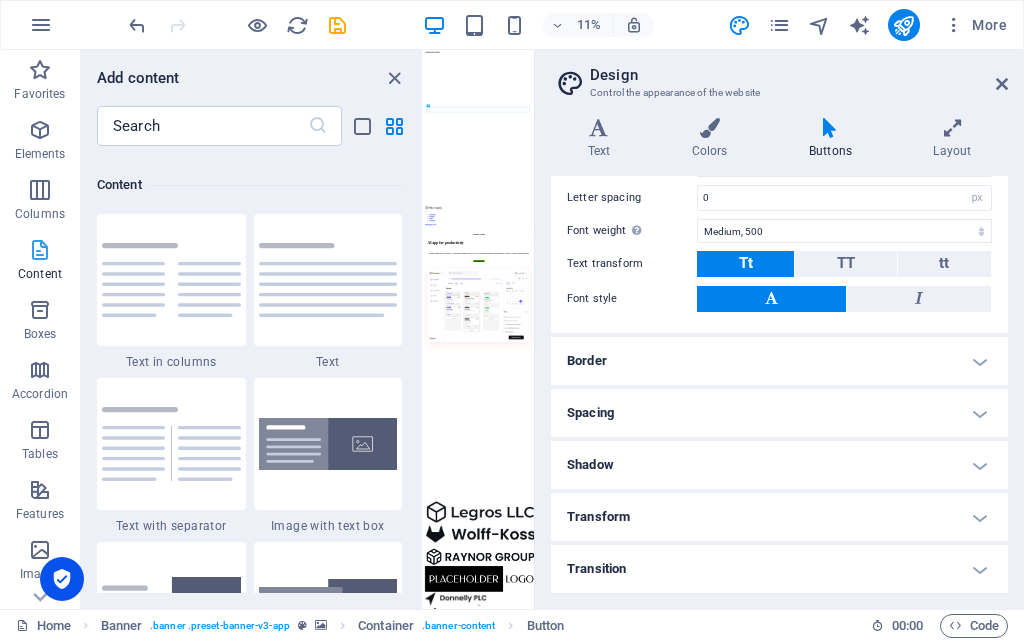 scroll, scrollTop: 3499, scrollLeft: 0, axis: vertical 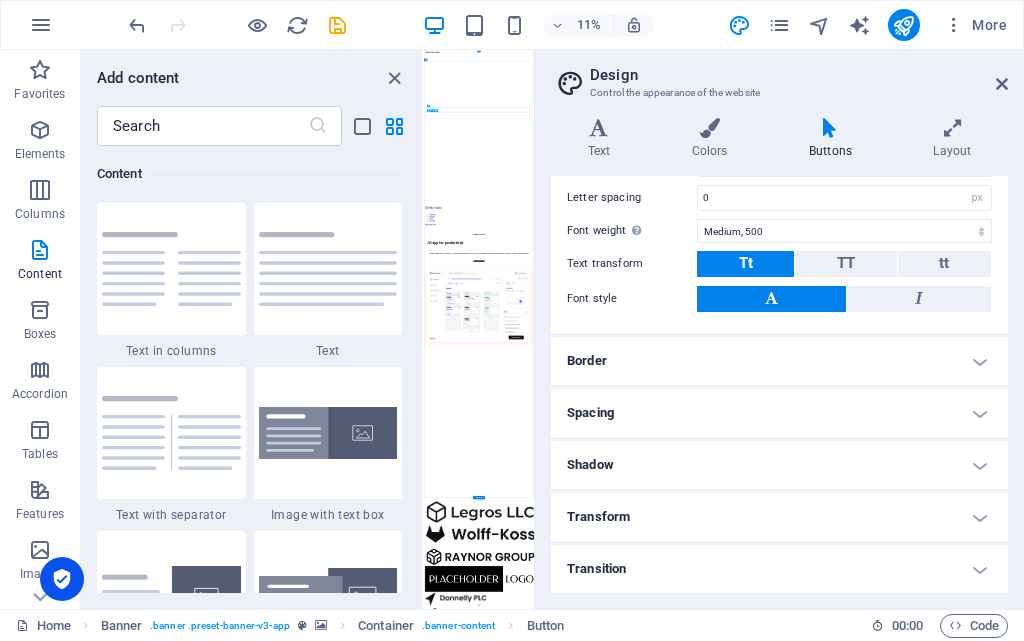 click at bounding box center [912, 1962] 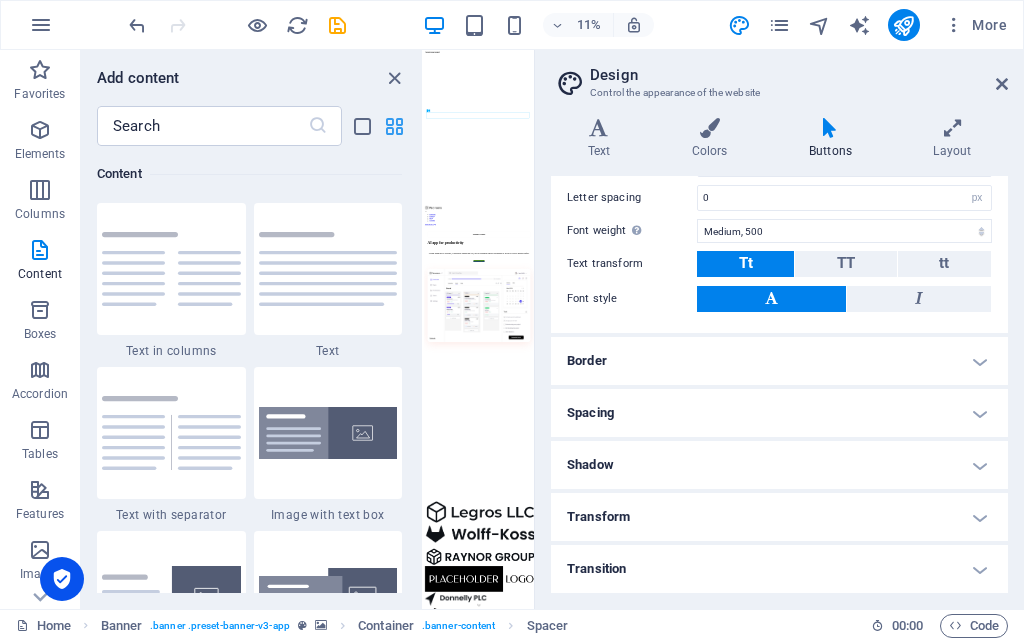 click at bounding box center [394, 126] 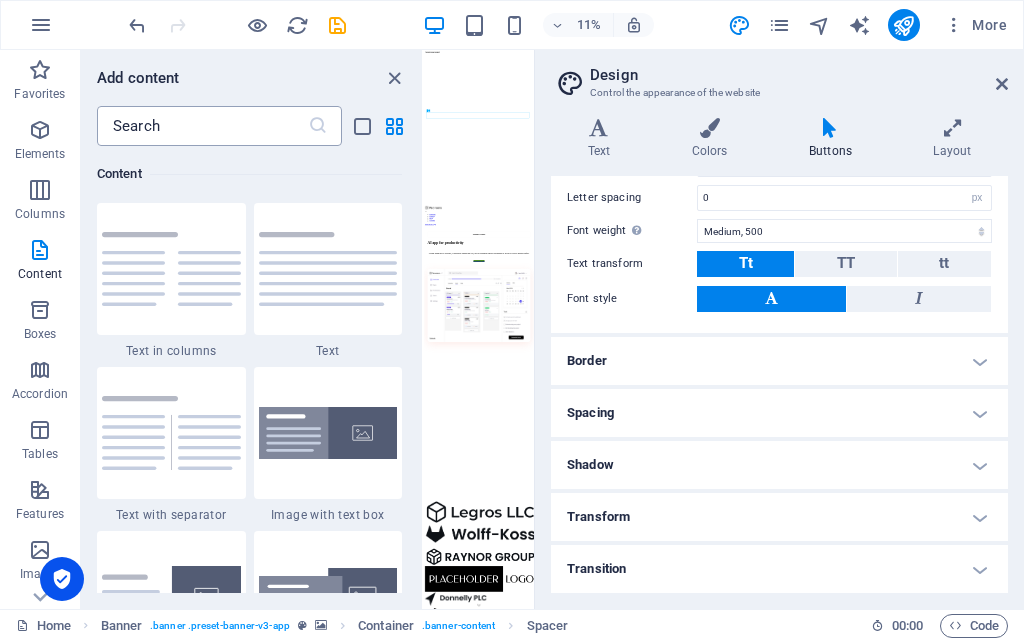 click at bounding box center (202, 126) 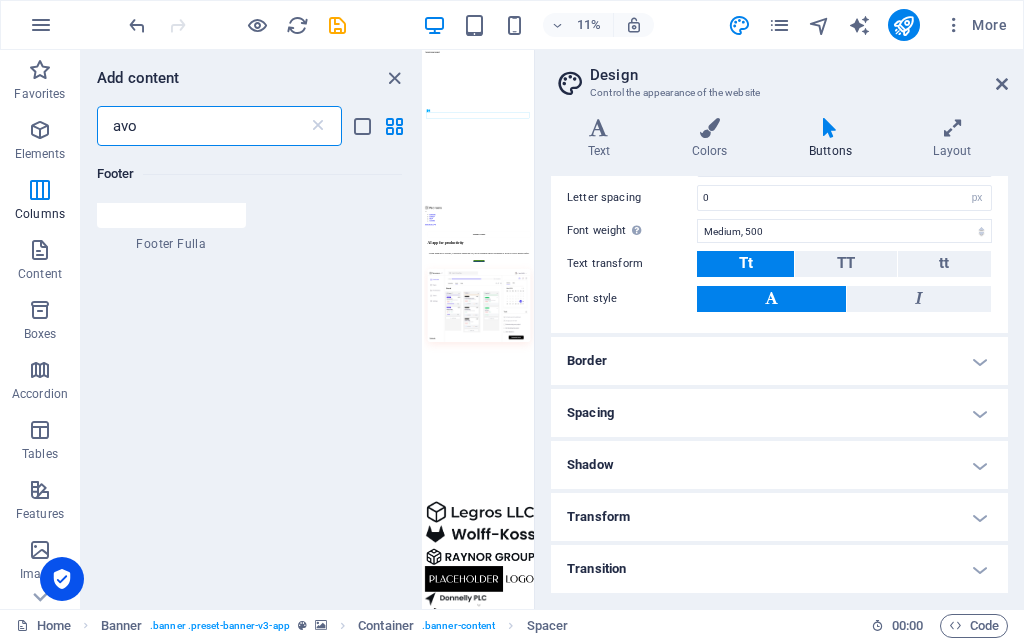 scroll, scrollTop: 0, scrollLeft: 0, axis: both 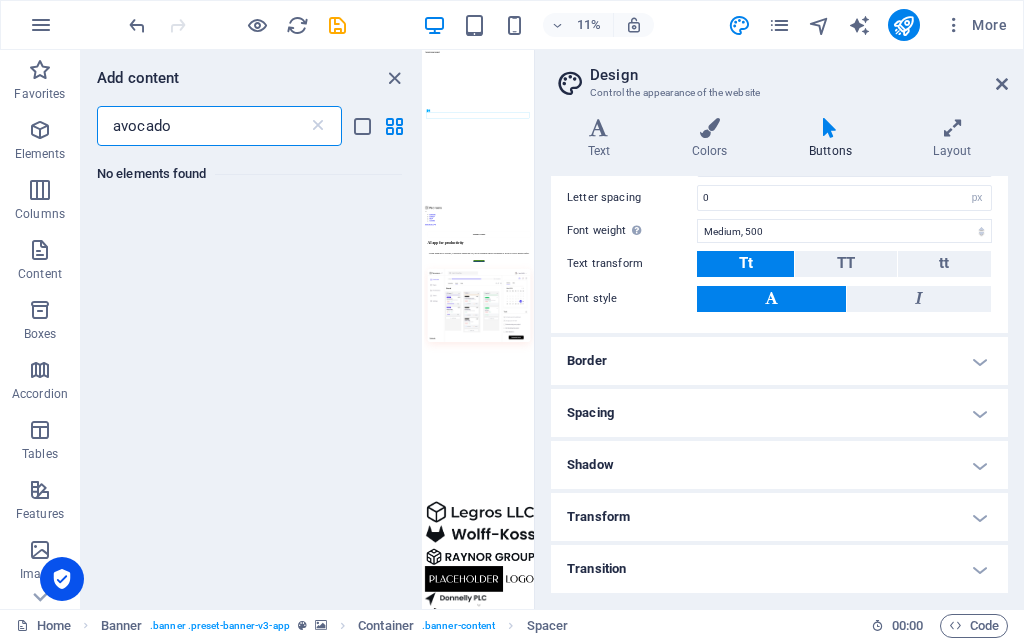 type on "avocado" 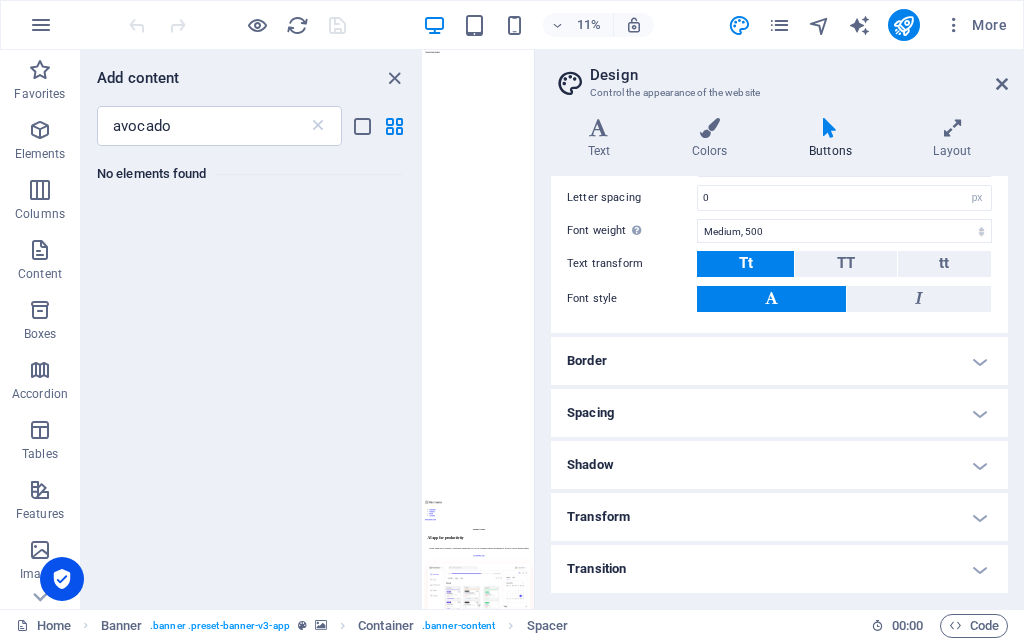 scroll, scrollTop: 0, scrollLeft: 0, axis: both 